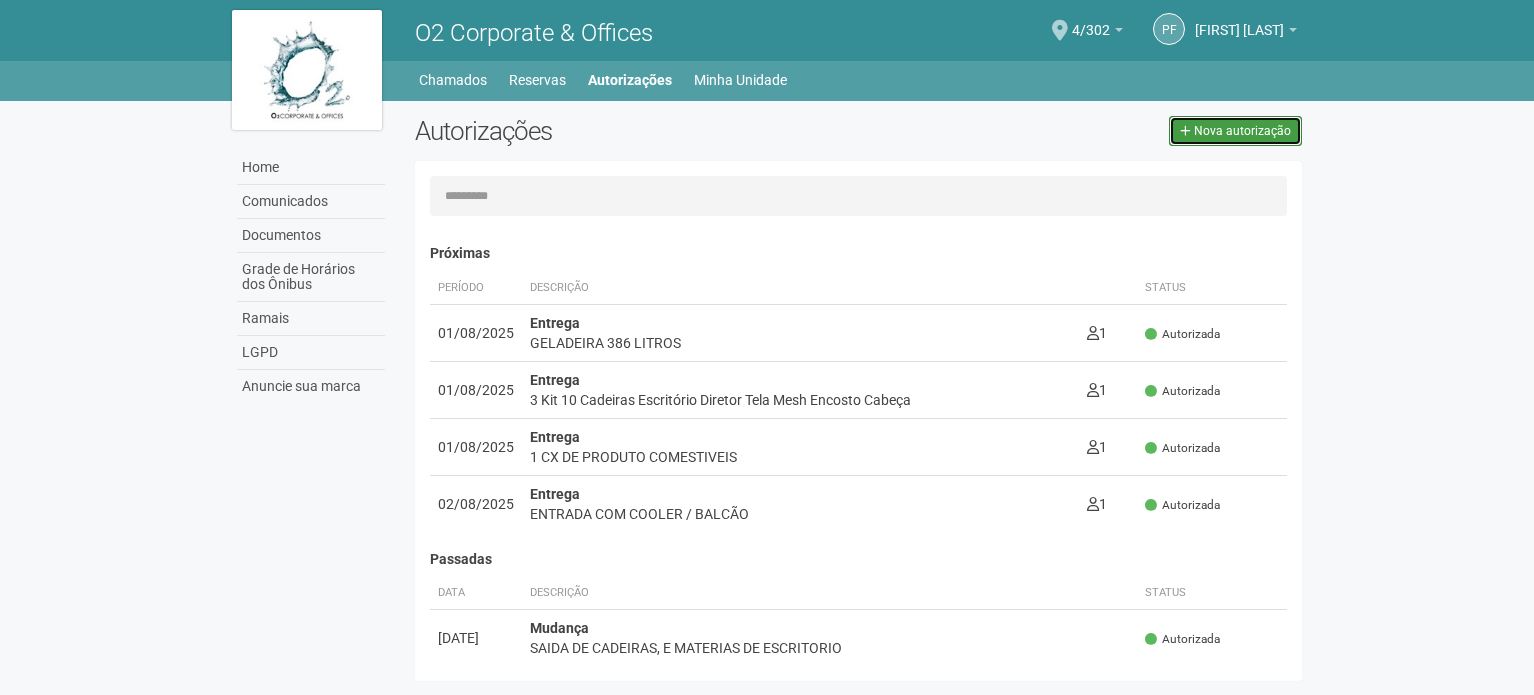 scroll, scrollTop: 0, scrollLeft: 0, axis: both 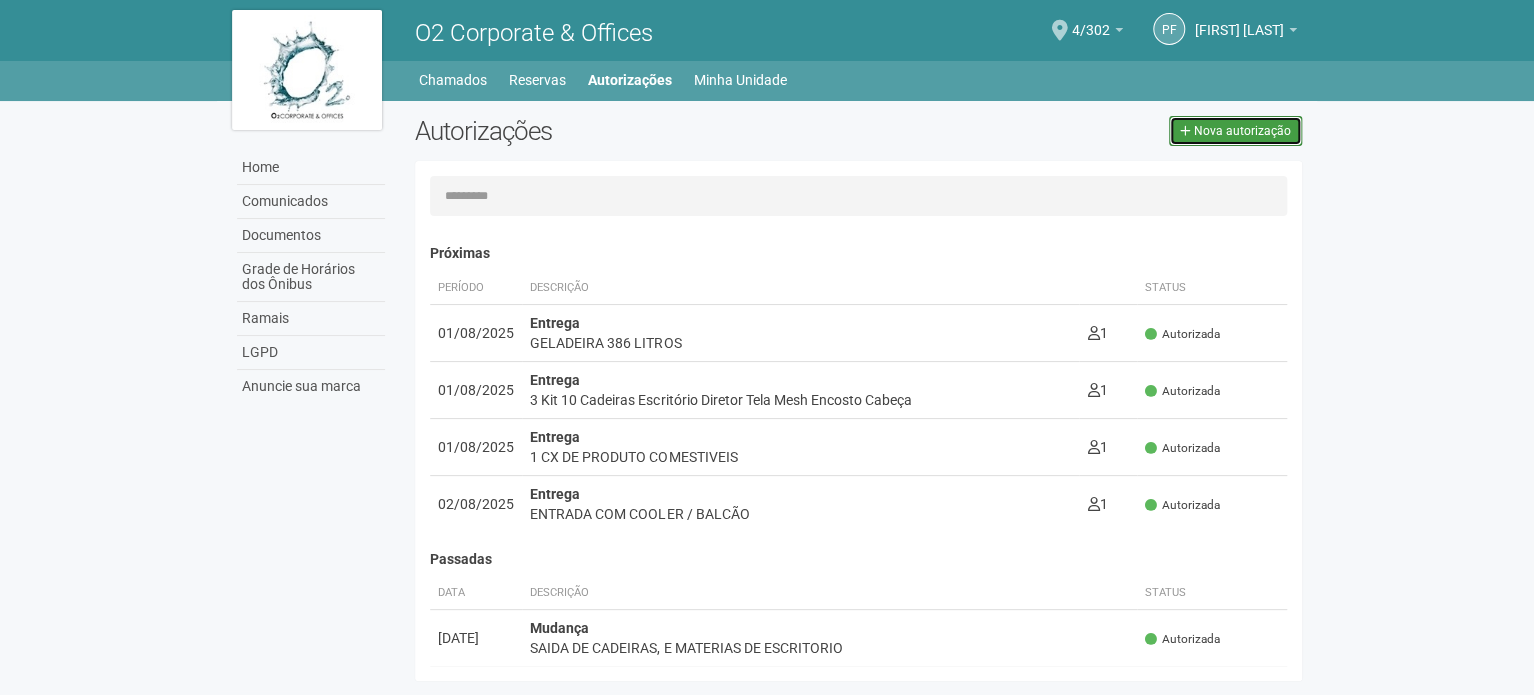 drag, startPoint x: 0, startPoint y: 0, endPoint x: 1213, endPoint y: 133, distance: 1220.2697 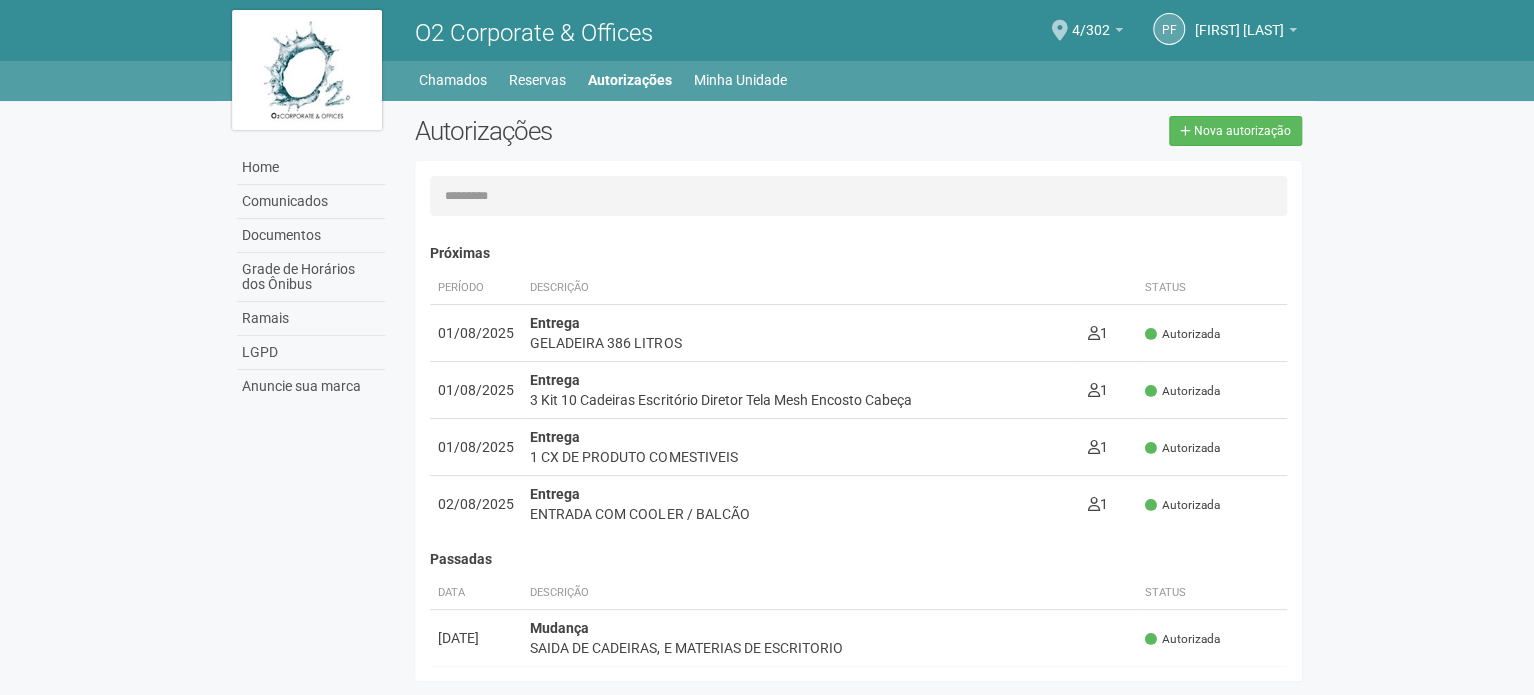select on "**" 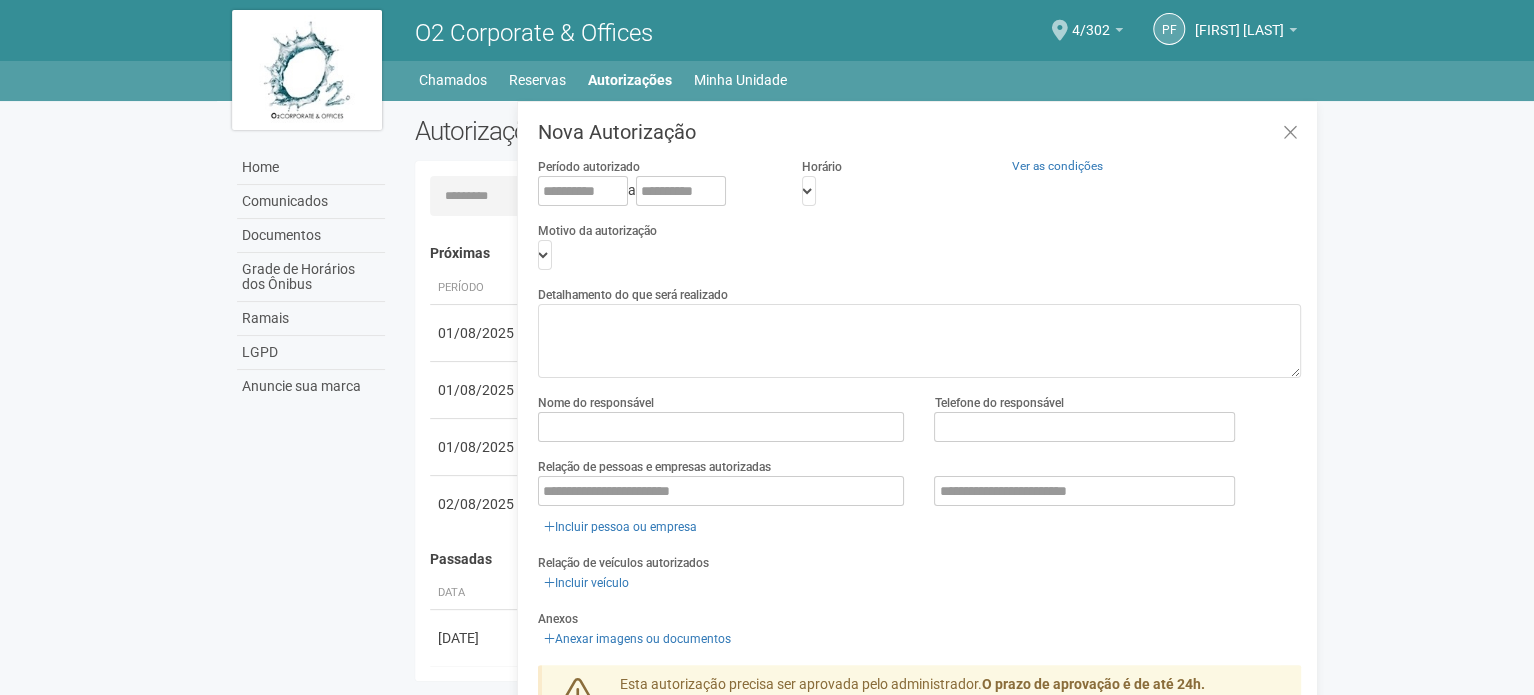 scroll, scrollTop: 31, scrollLeft: 0, axis: vertical 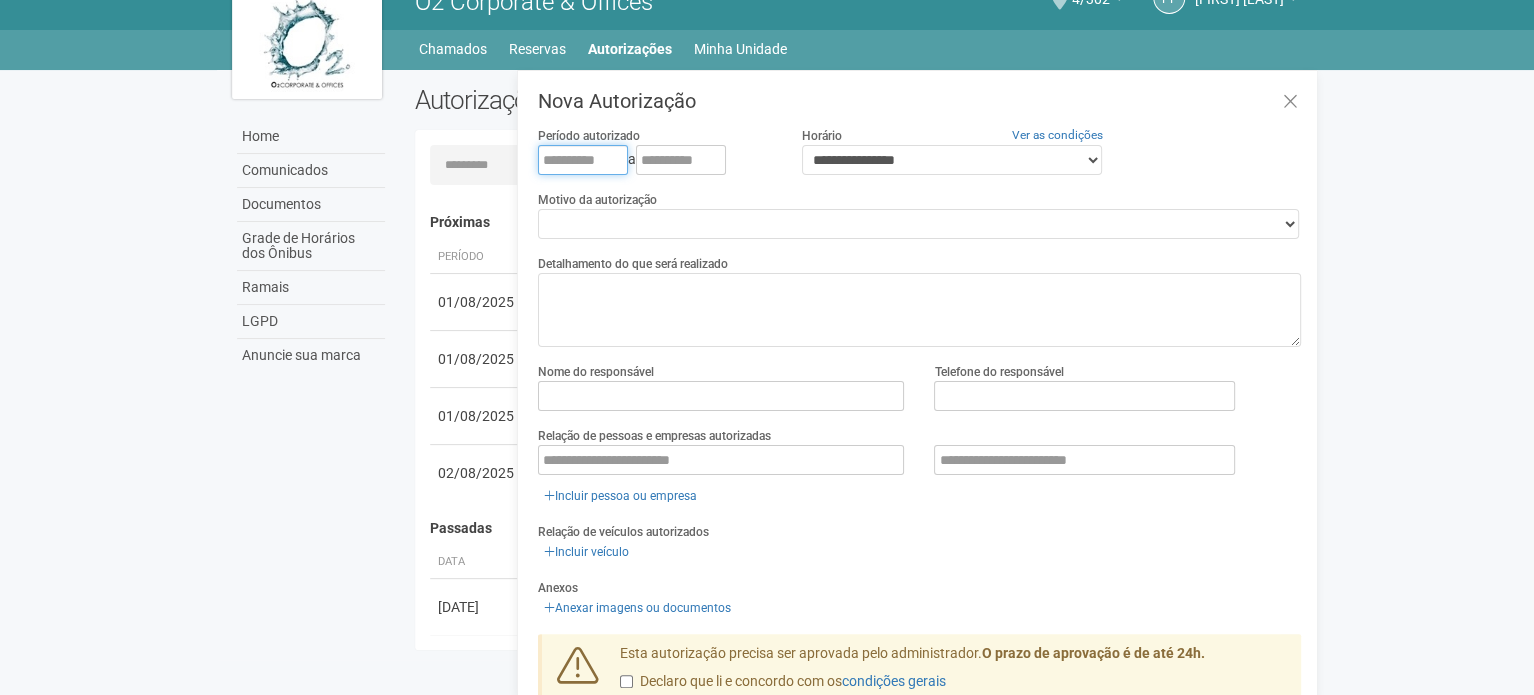 click at bounding box center [583, 160] 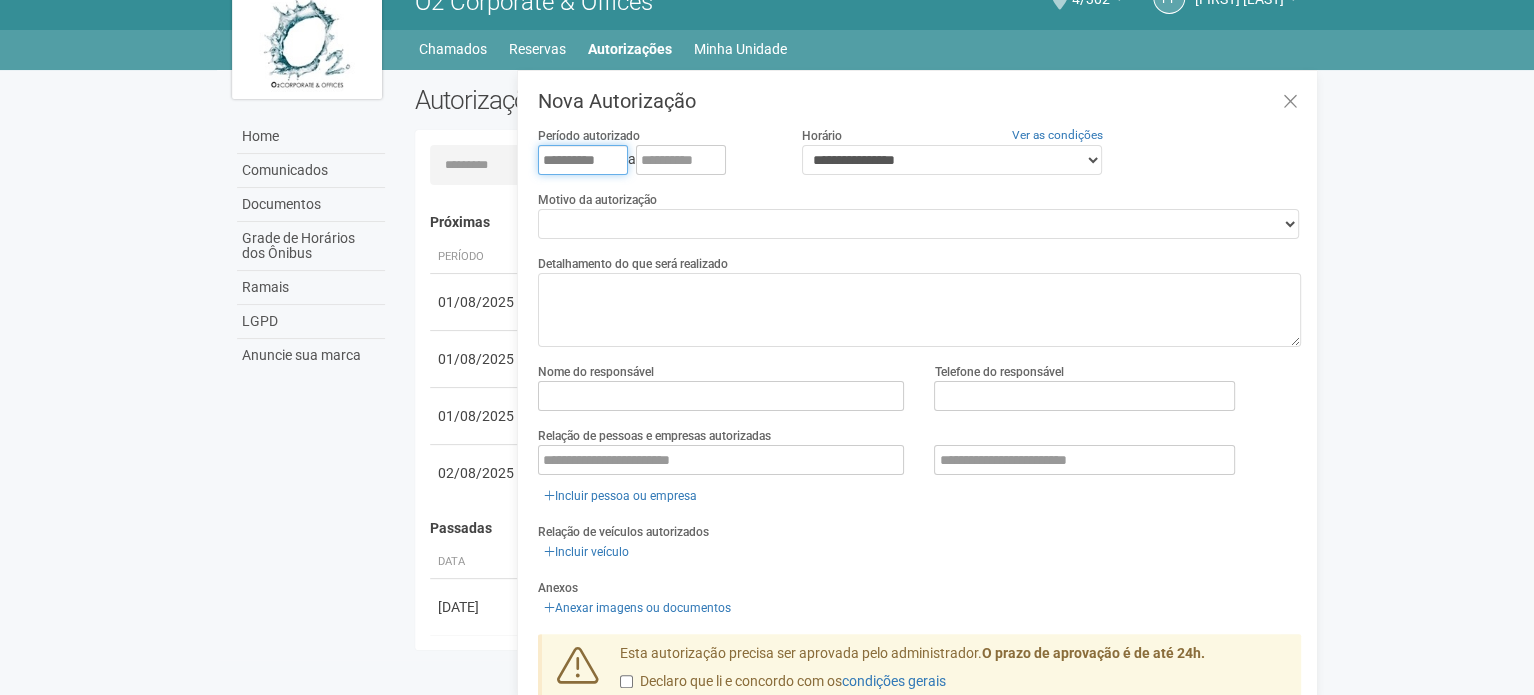 type on "**********" 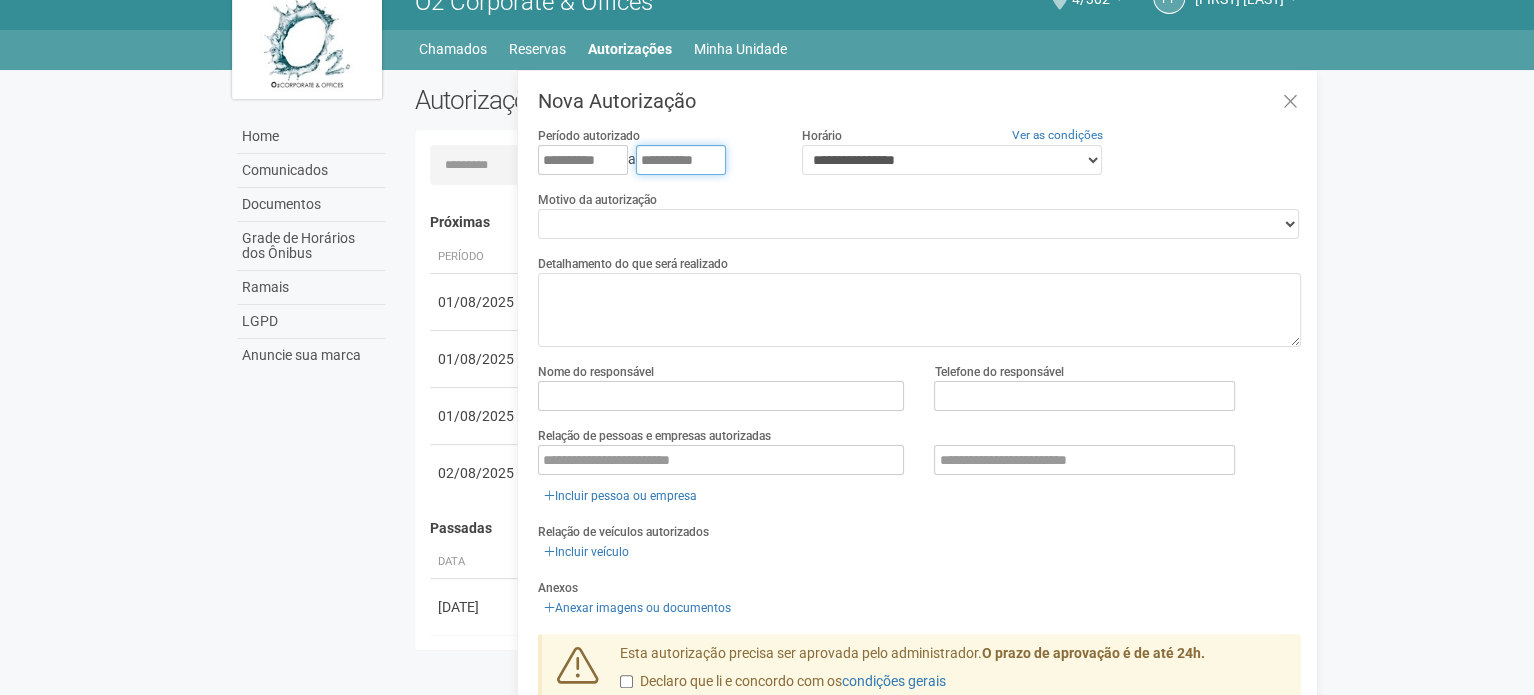 type on "**********" 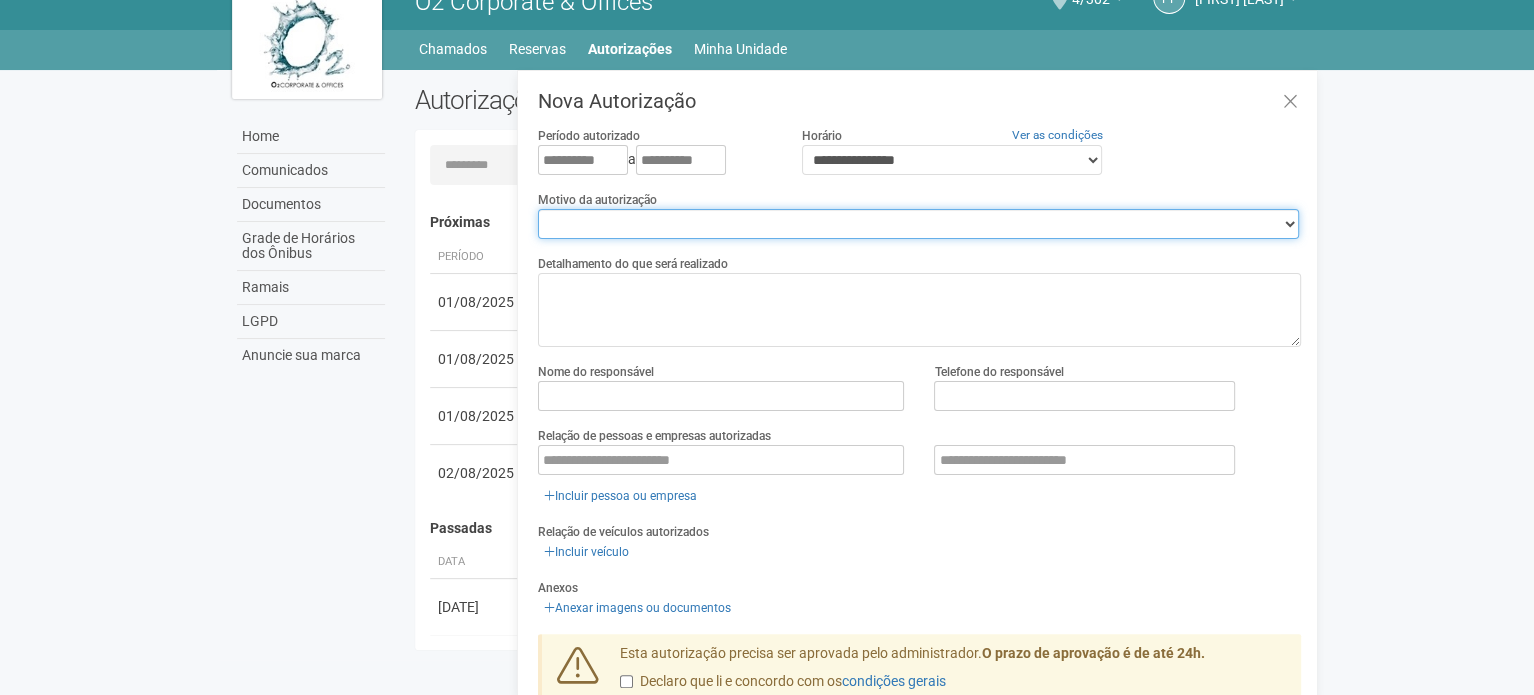 click on "**********" at bounding box center (918, 224) 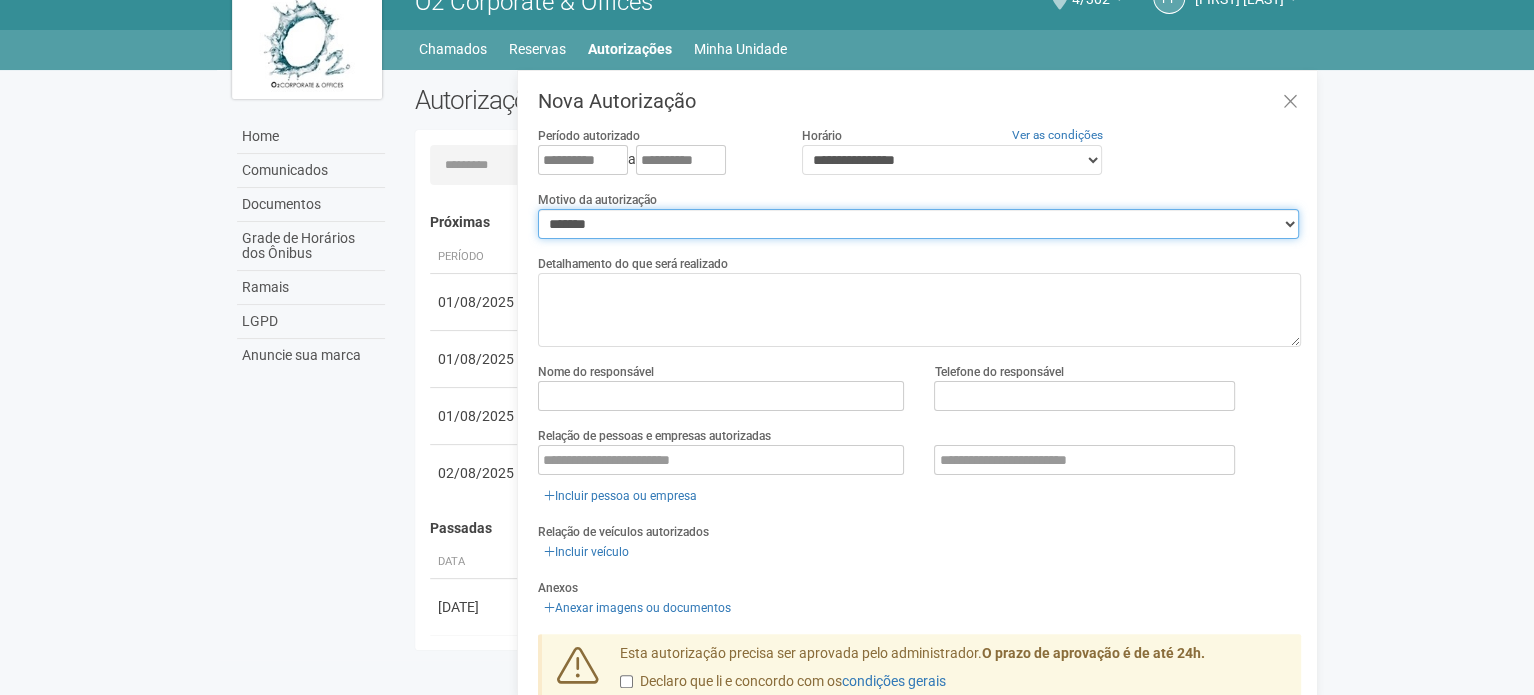 click on "**********" at bounding box center (918, 224) 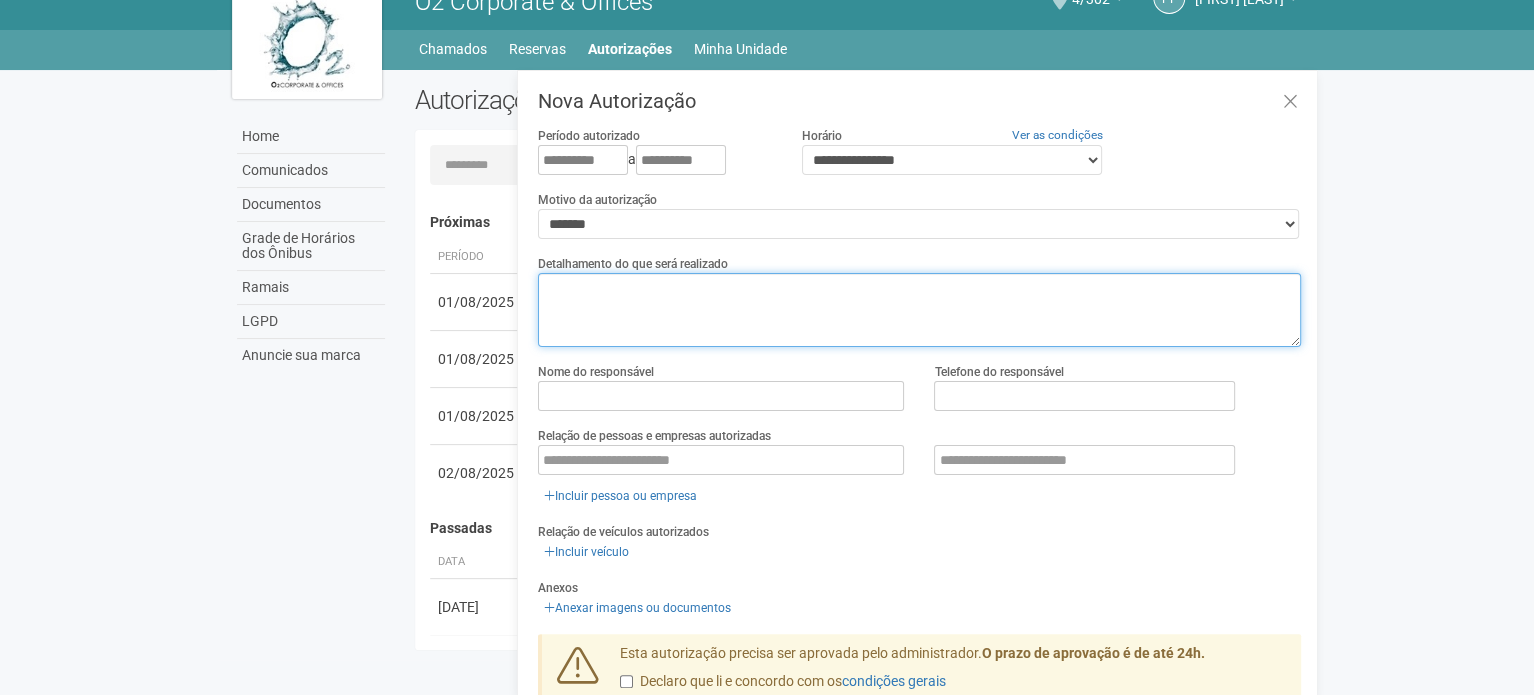 click at bounding box center (919, 310) 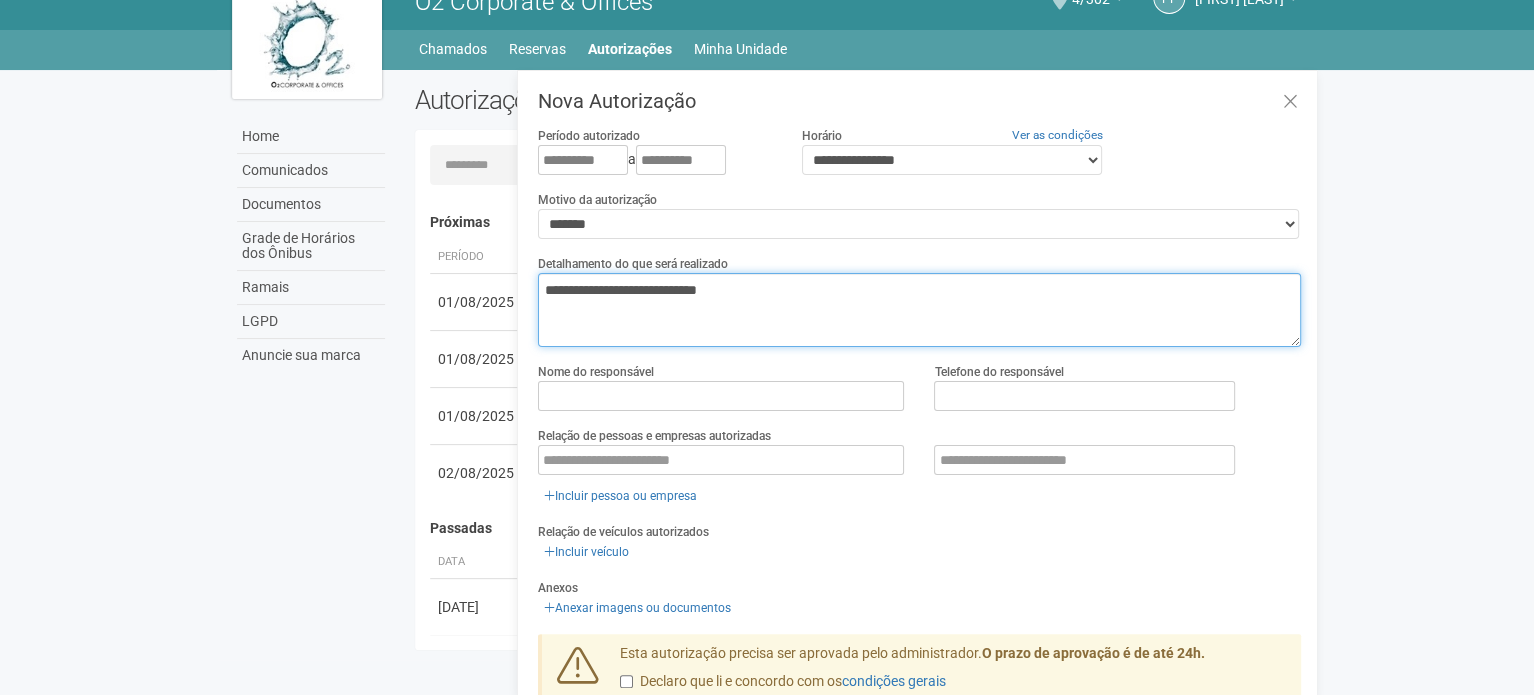 type on "**********" 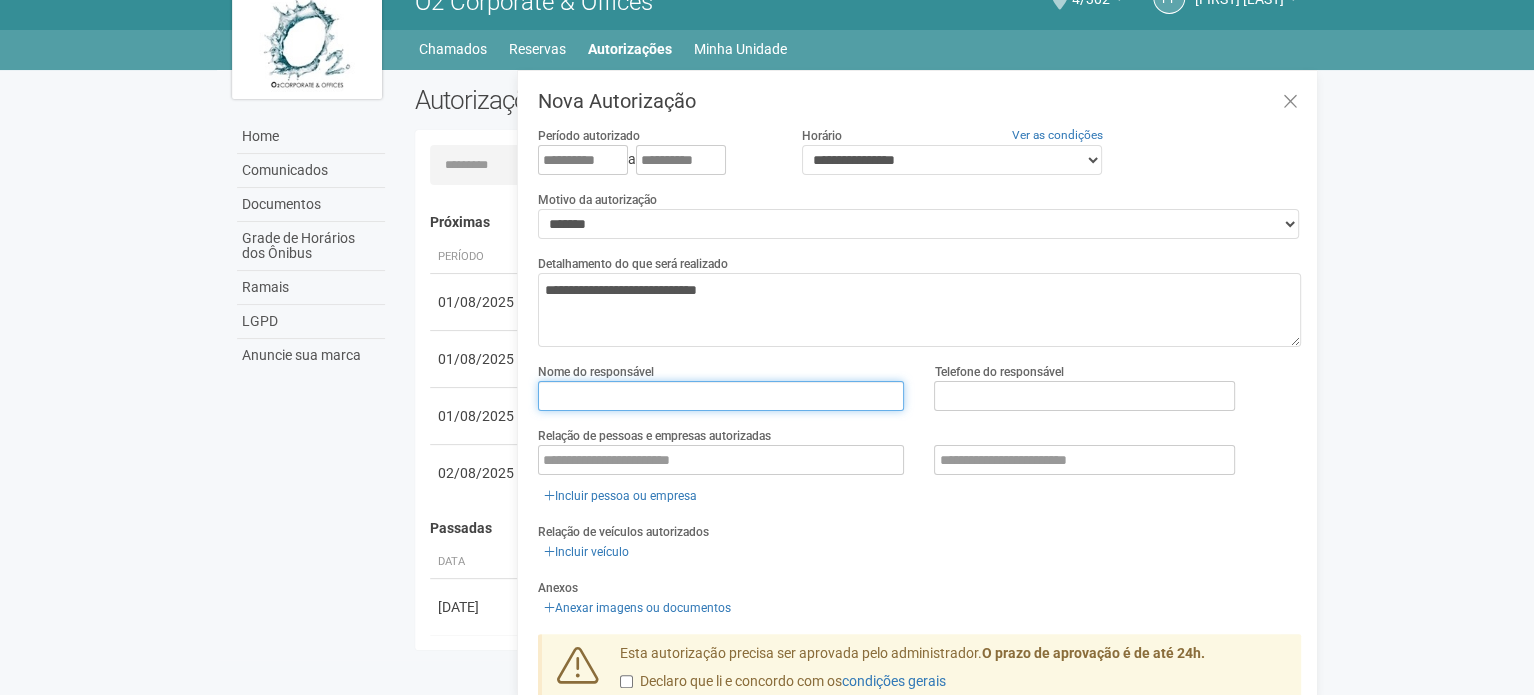 click at bounding box center [721, 396] 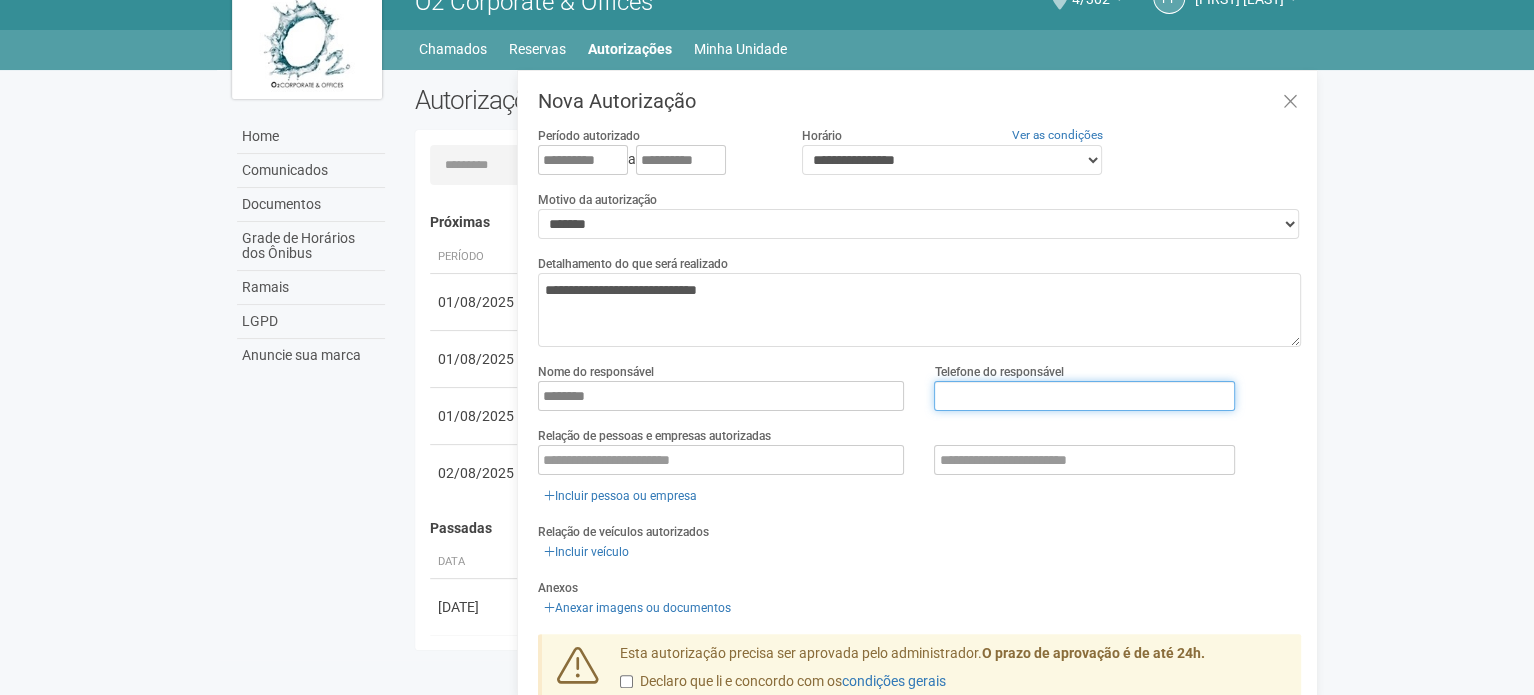 click at bounding box center [1084, 396] 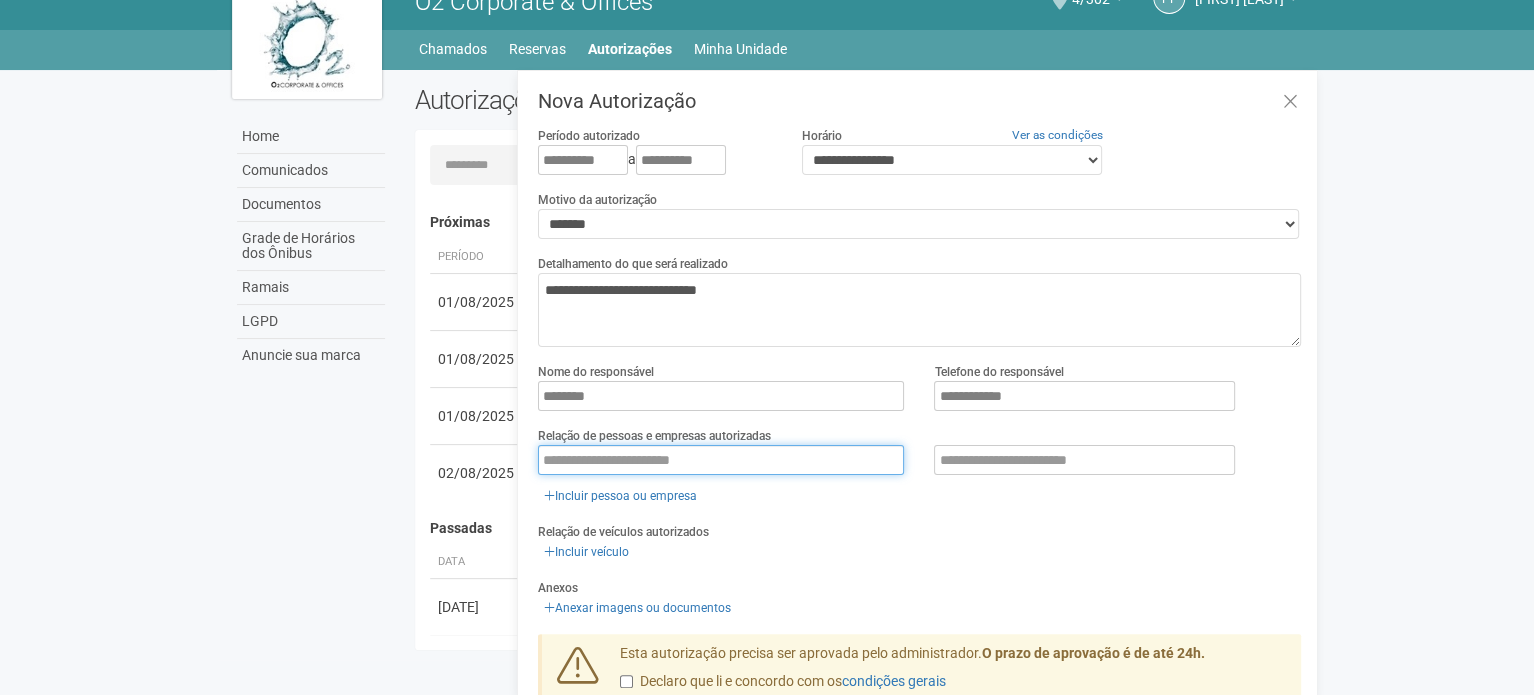click at bounding box center [721, 460] 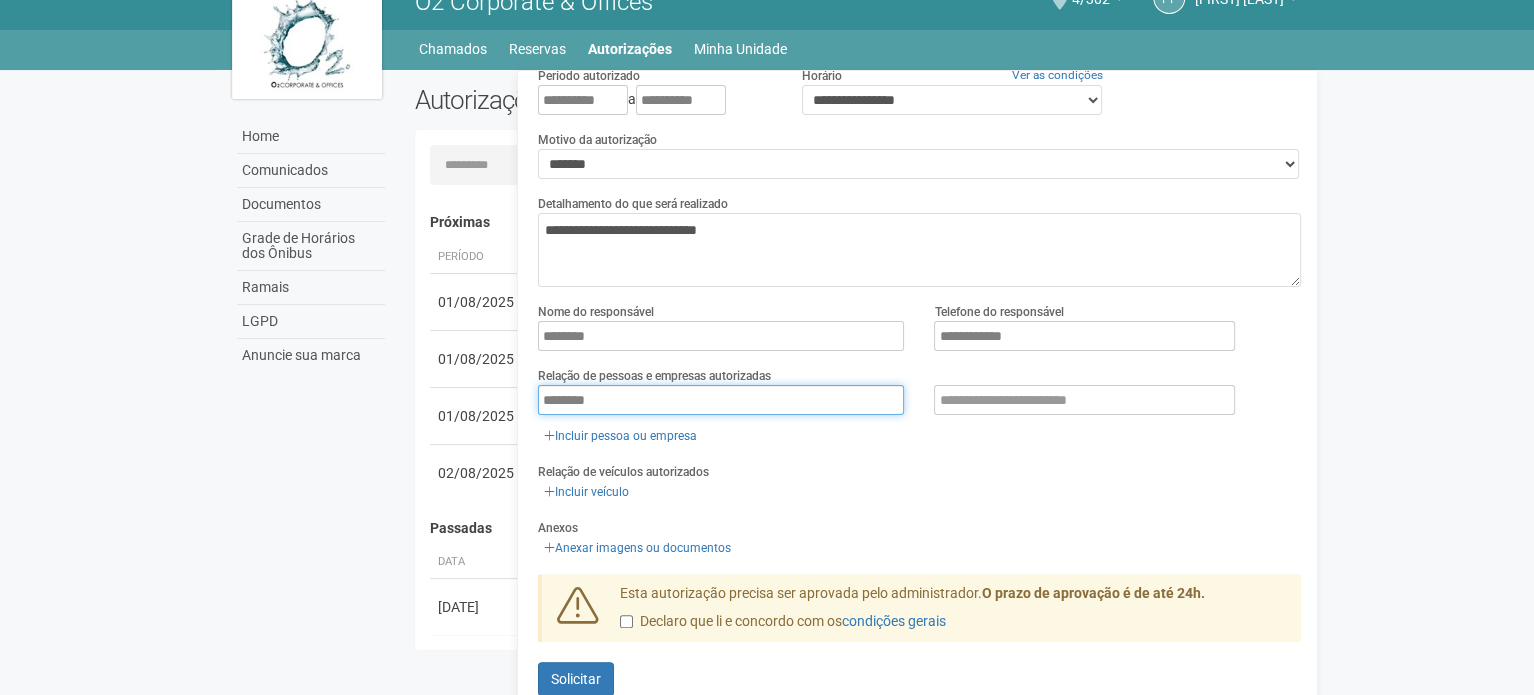 scroll, scrollTop: 90, scrollLeft: 0, axis: vertical 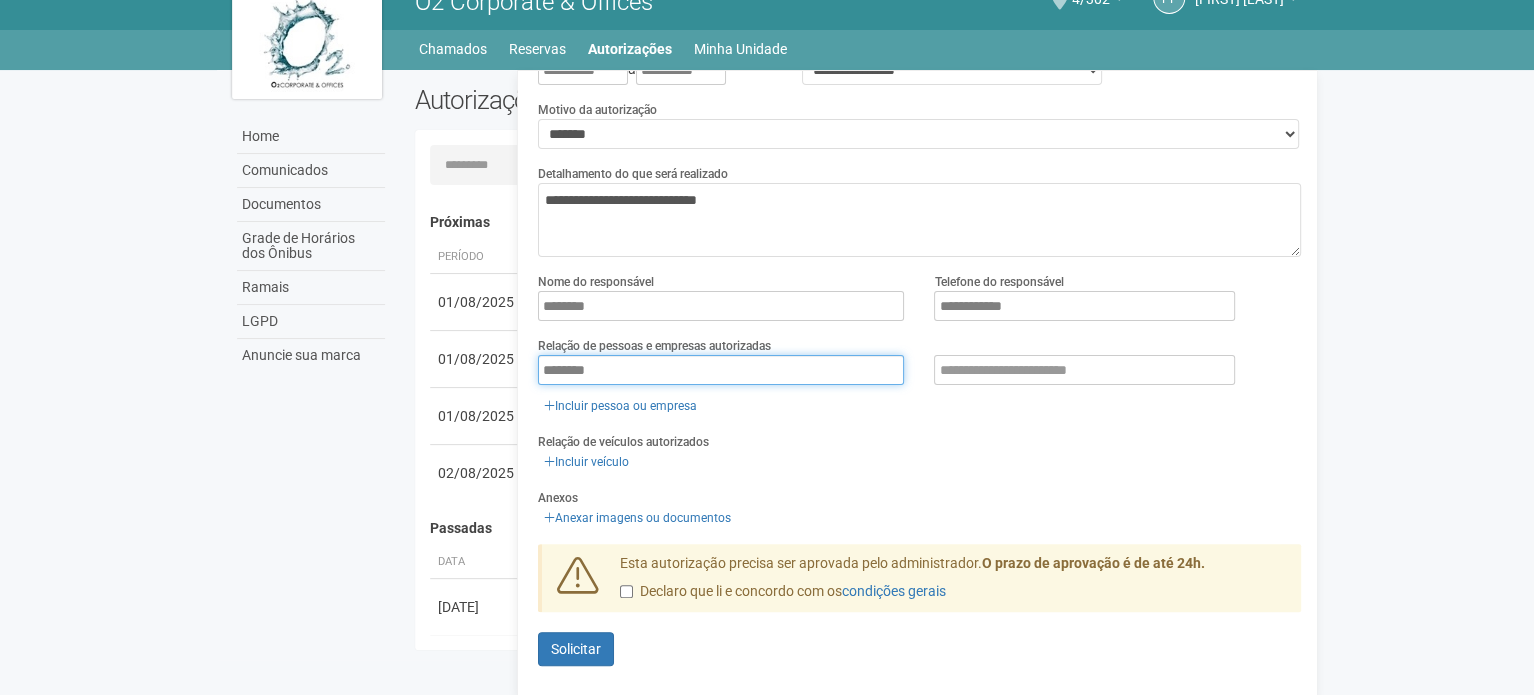 type on "********" 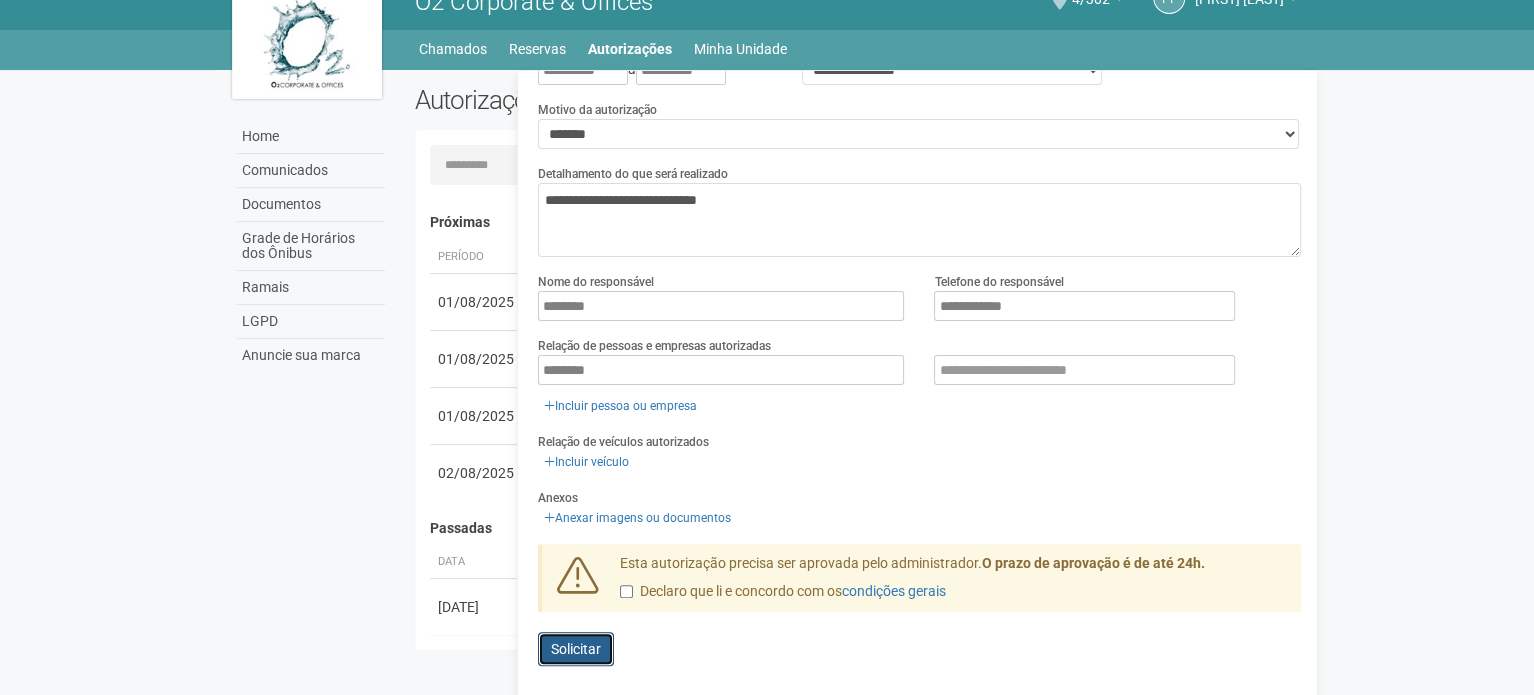 click on "Solicitar" at bounding box center (576, 649) 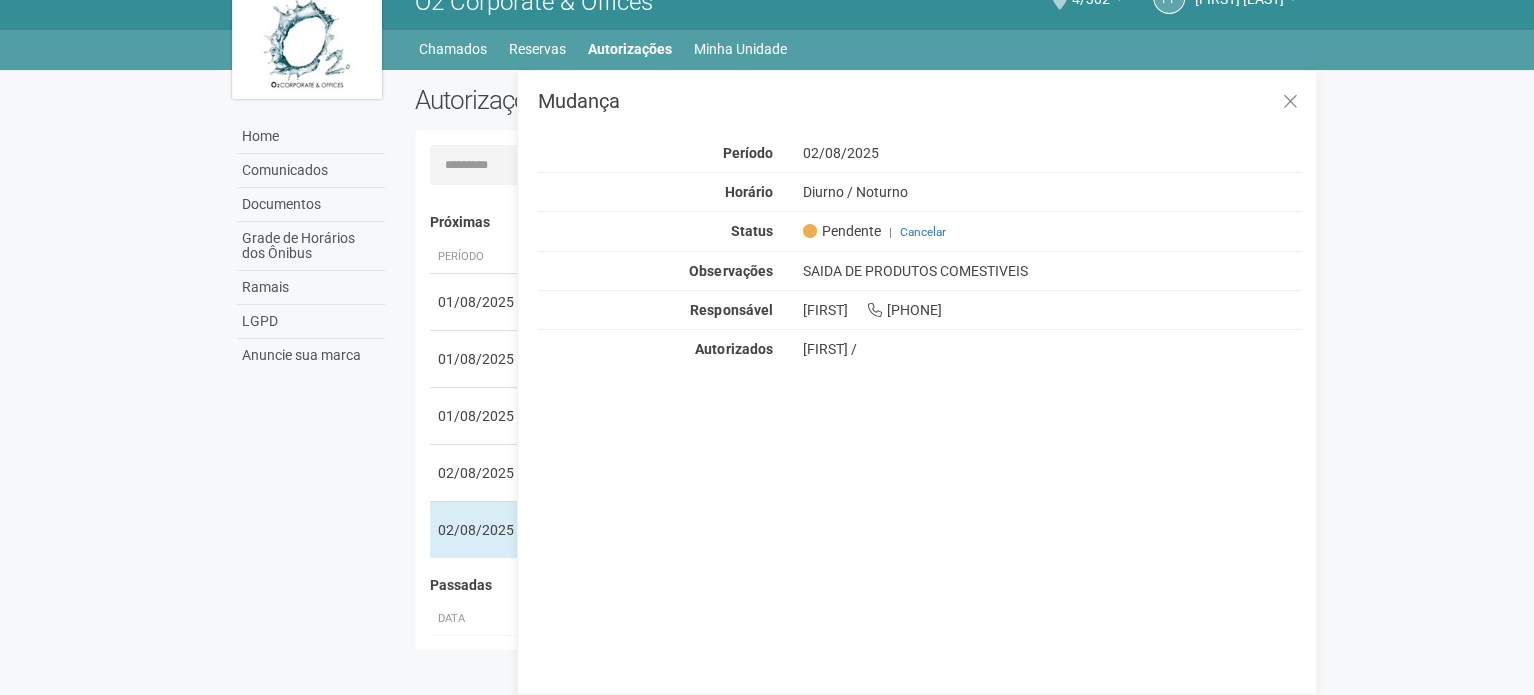 scroll, scrollTop: 0, scrollLeft: 0, axis: both 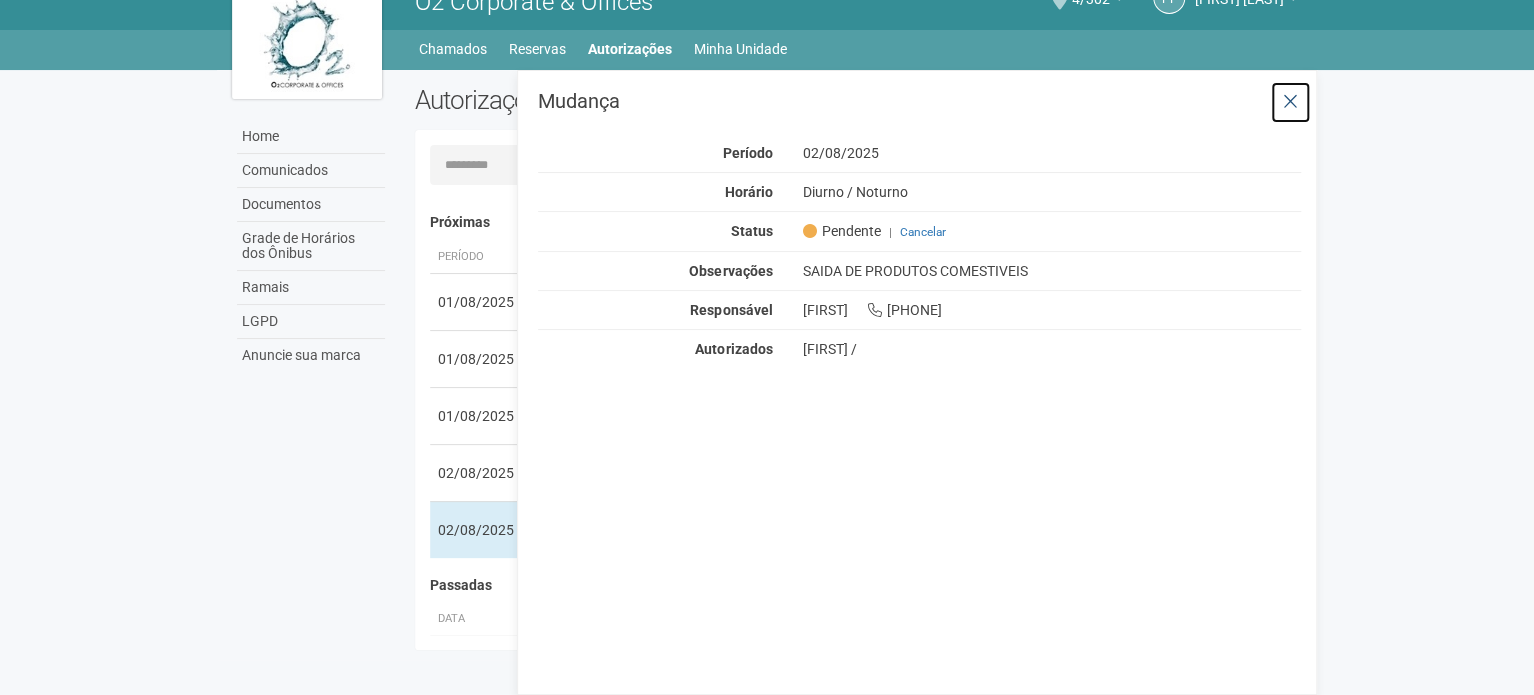 click at bounding box center (1290, 102) 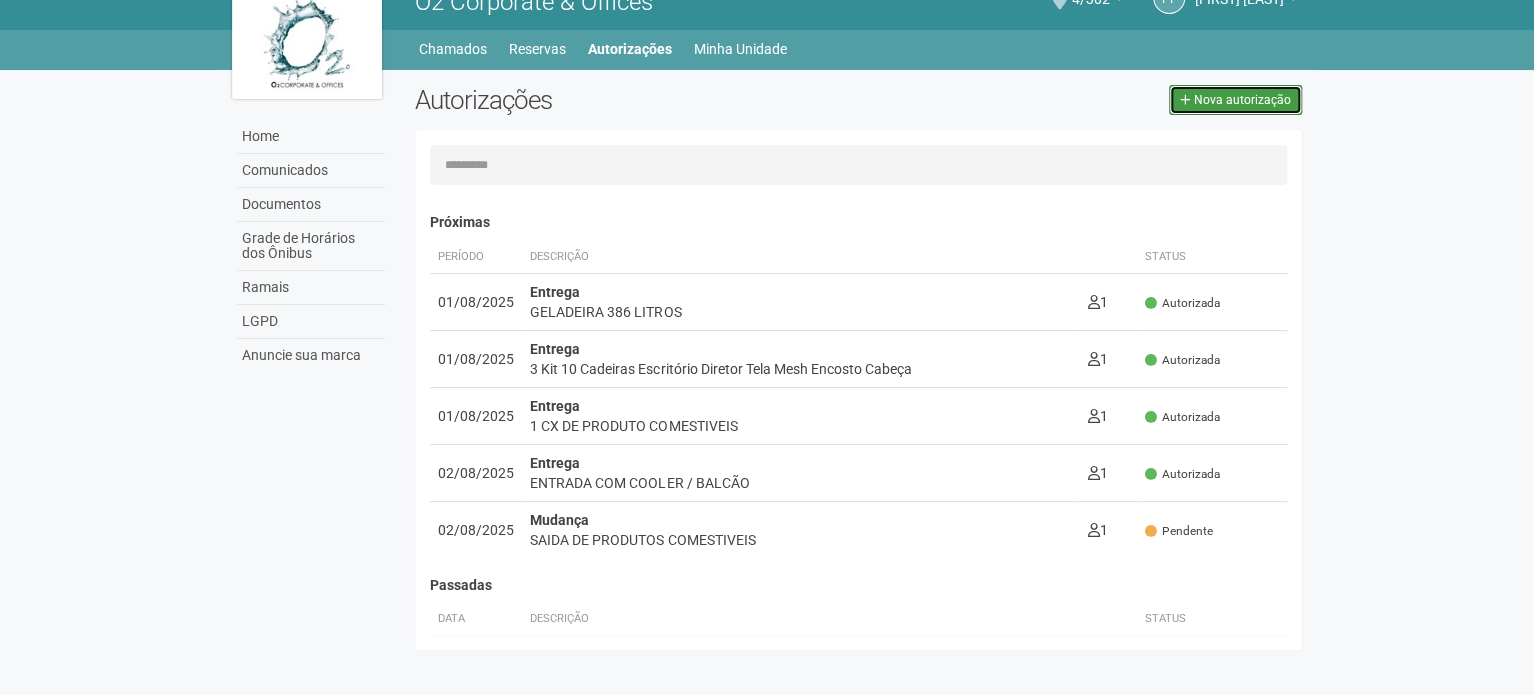 click on "Nova autorização" at bounding box center (1242, 100) 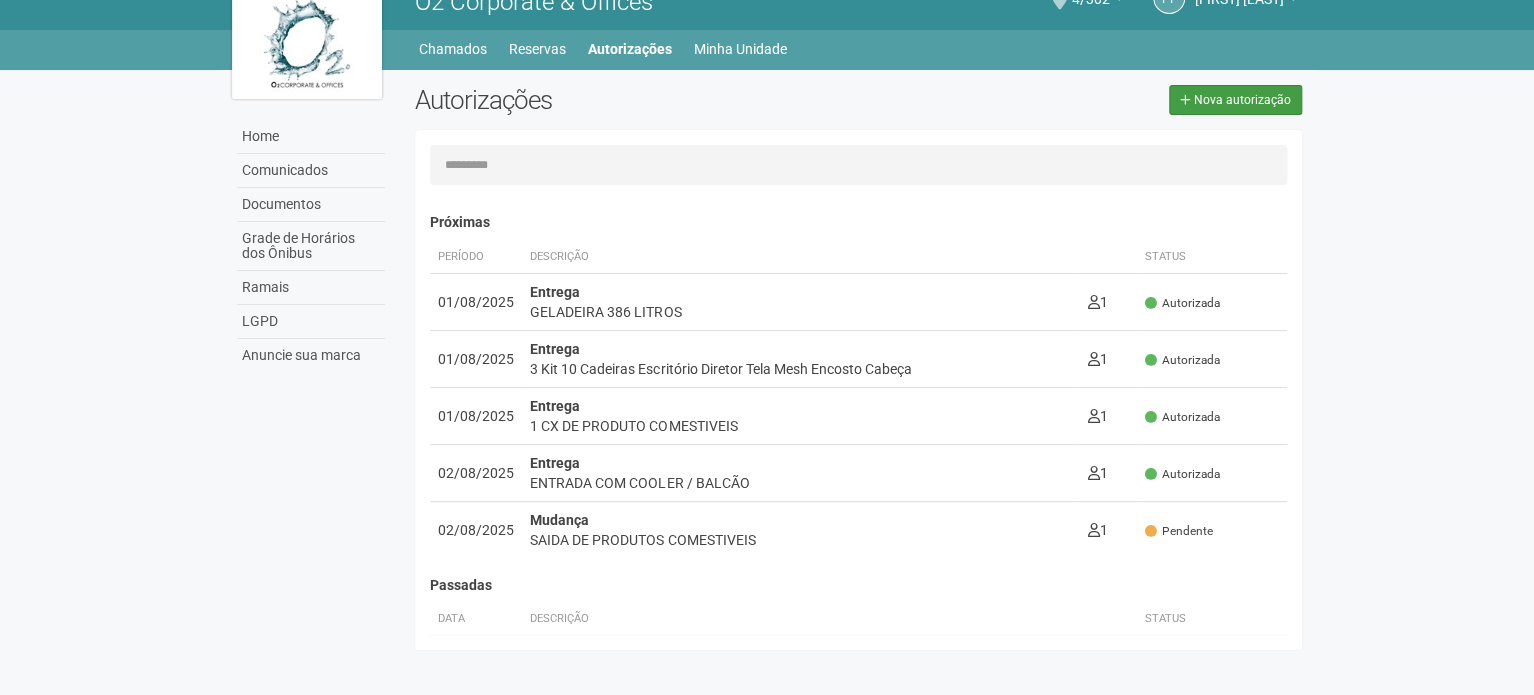 type 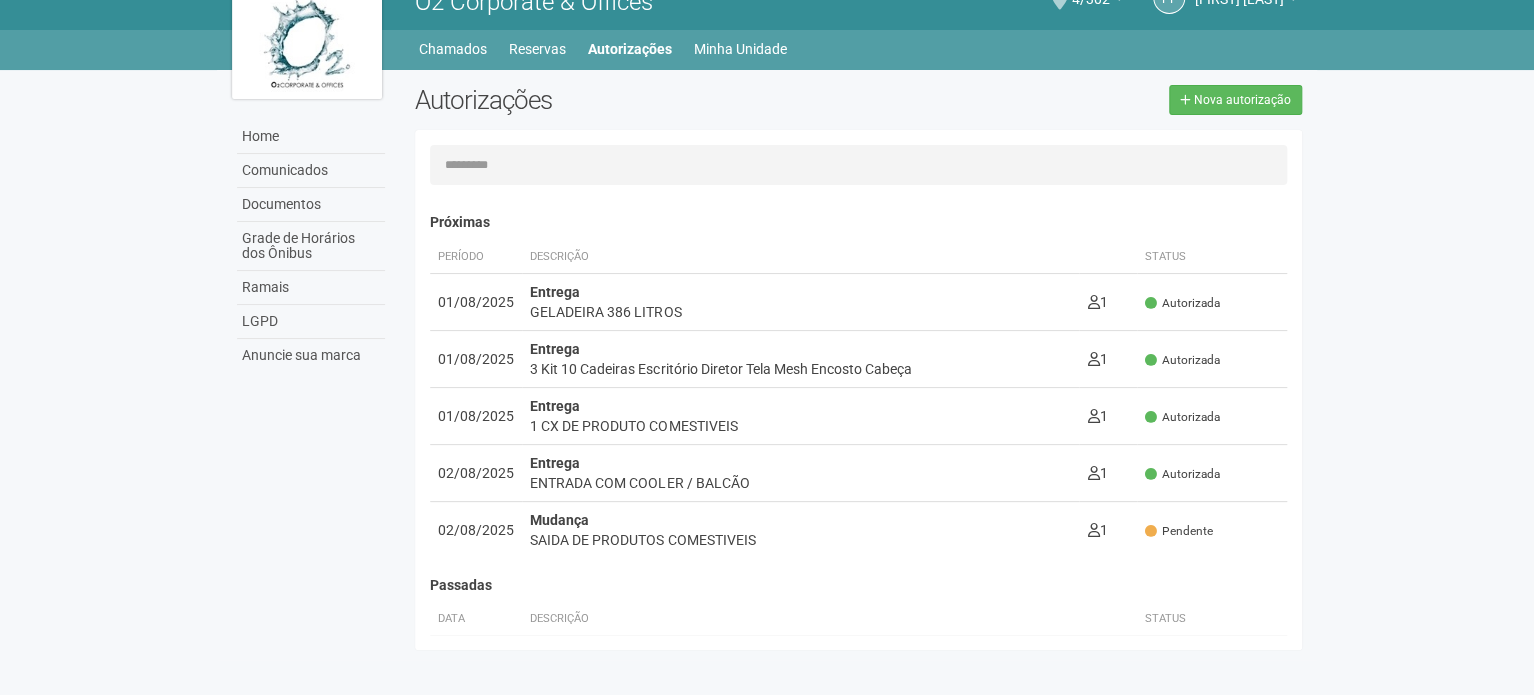 select on "**********" 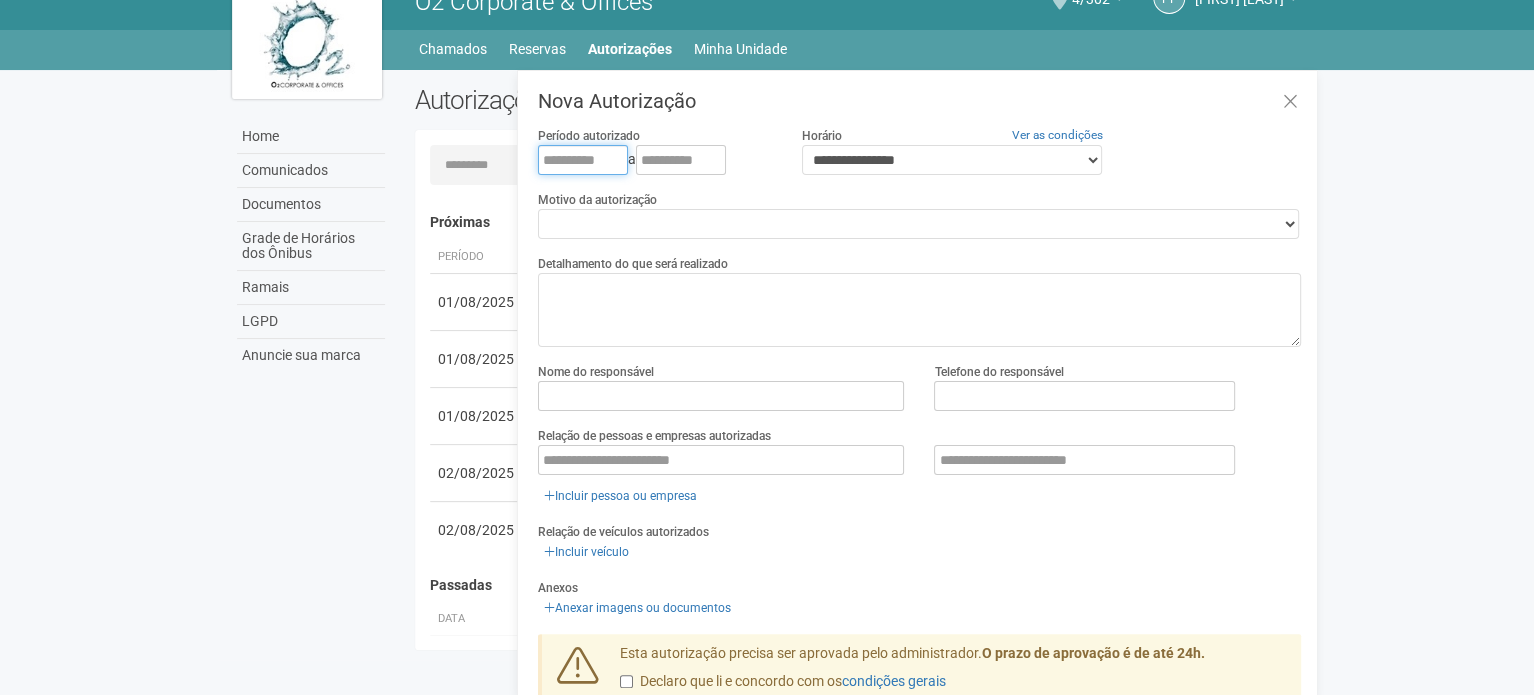 click at bounding box center [583, 160] 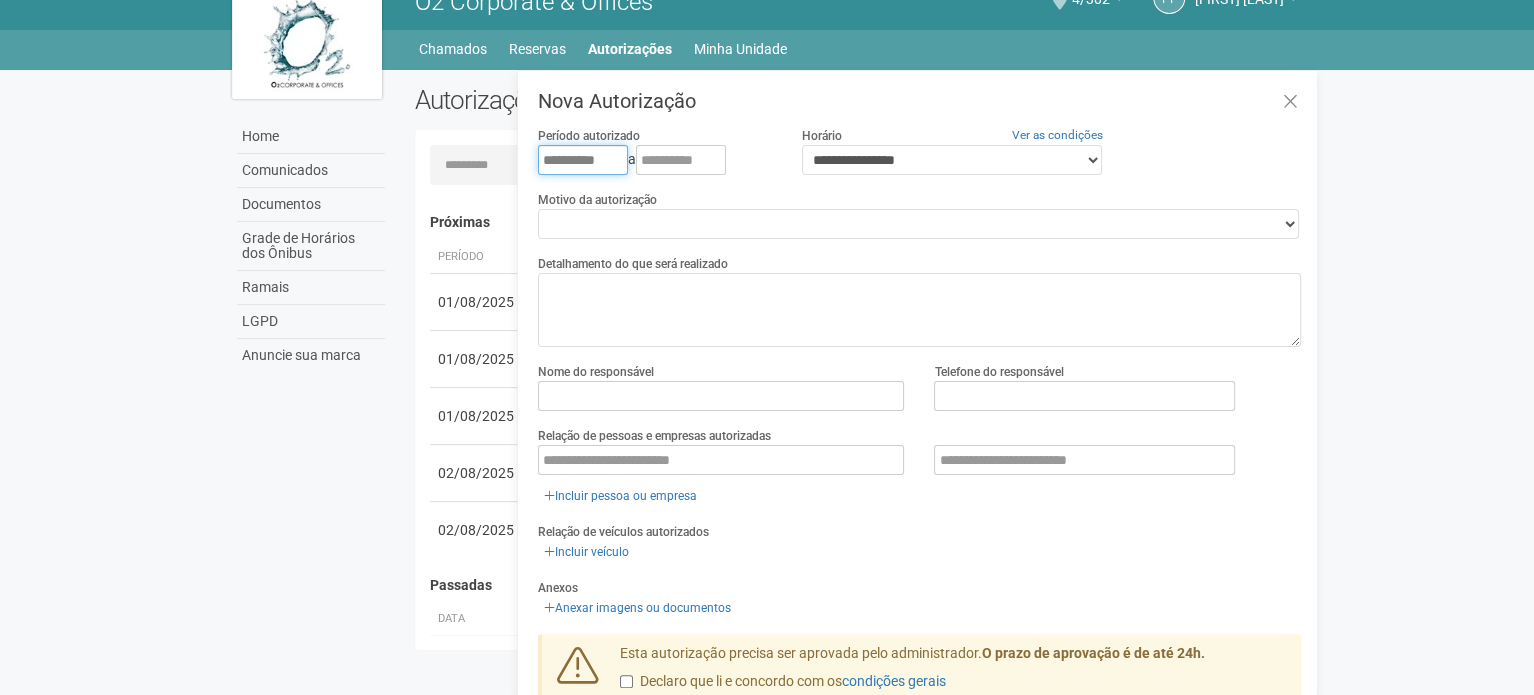 type on "**********" 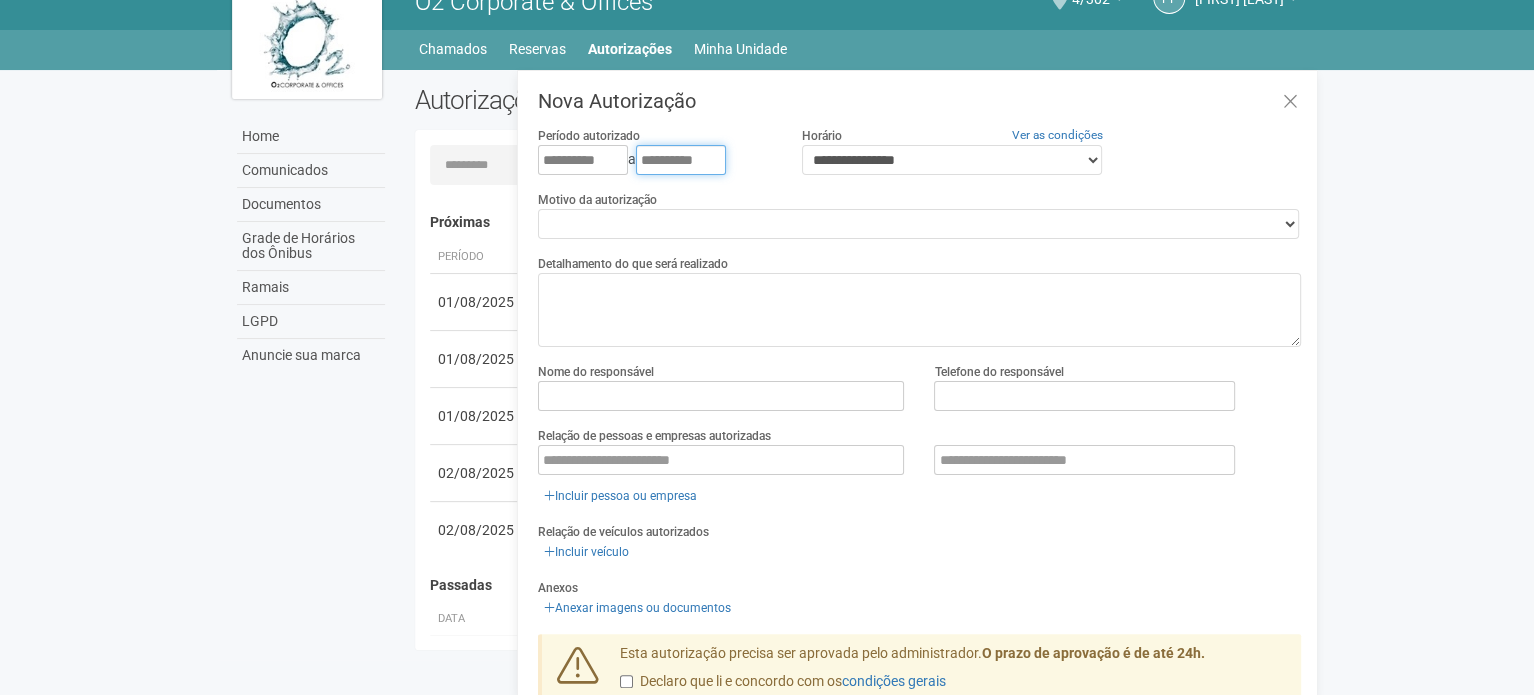 type on "**********" 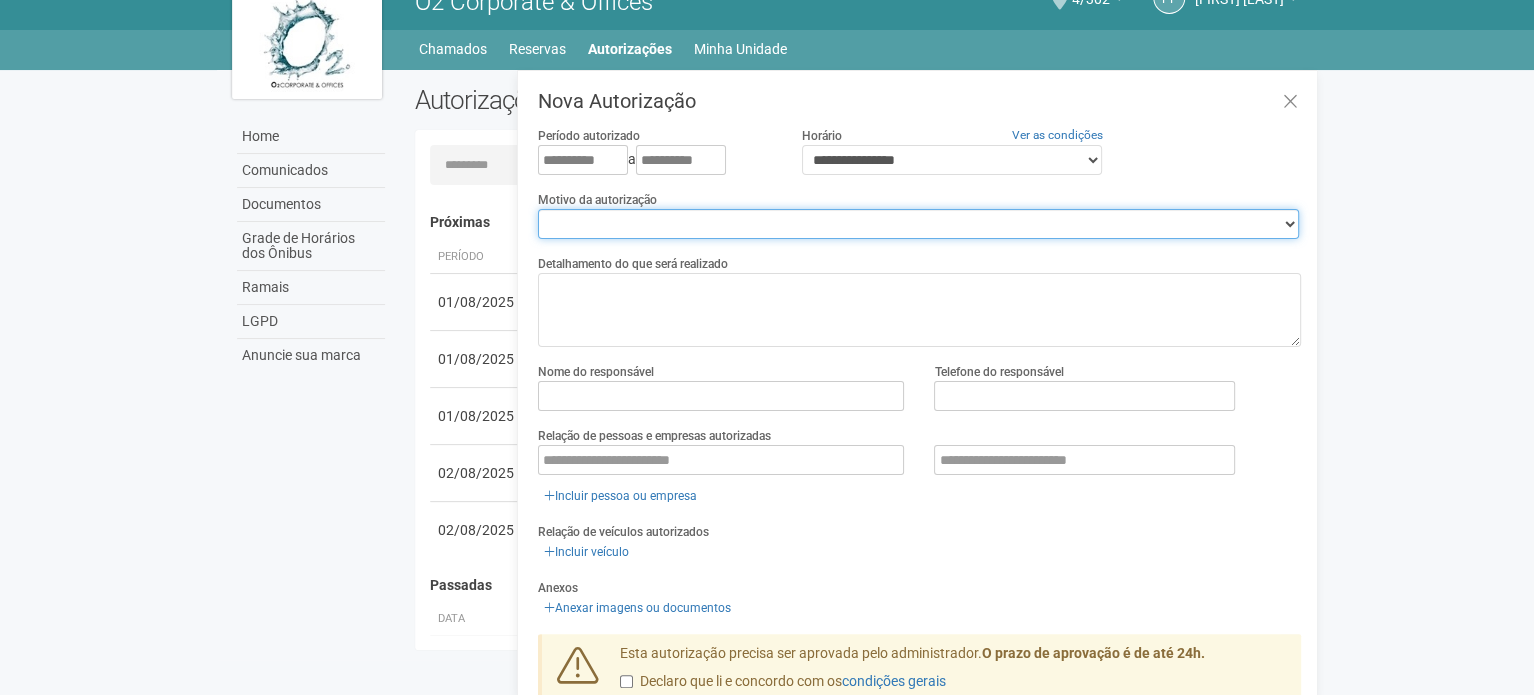 click on "**********" at bounding box center (918, 224) 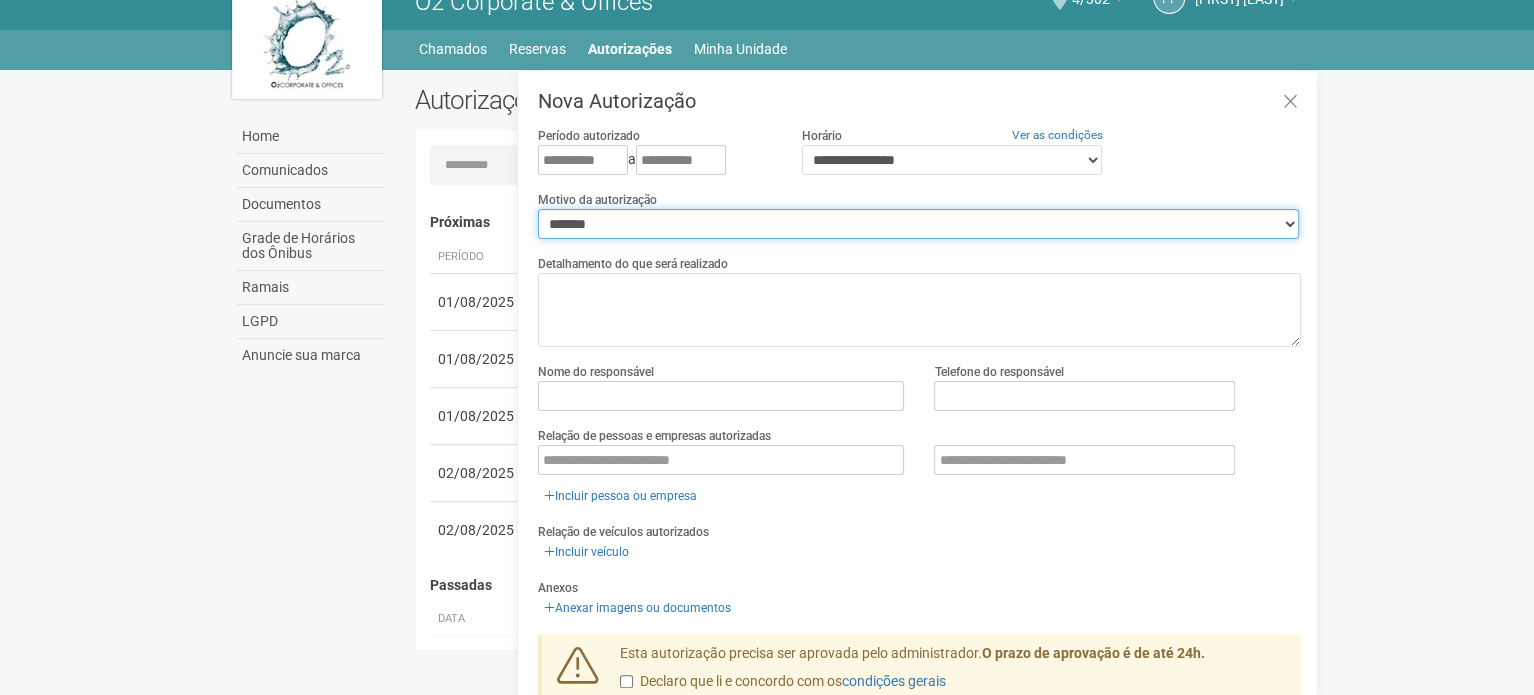 click on "**********" at bounding box center [918, 224] 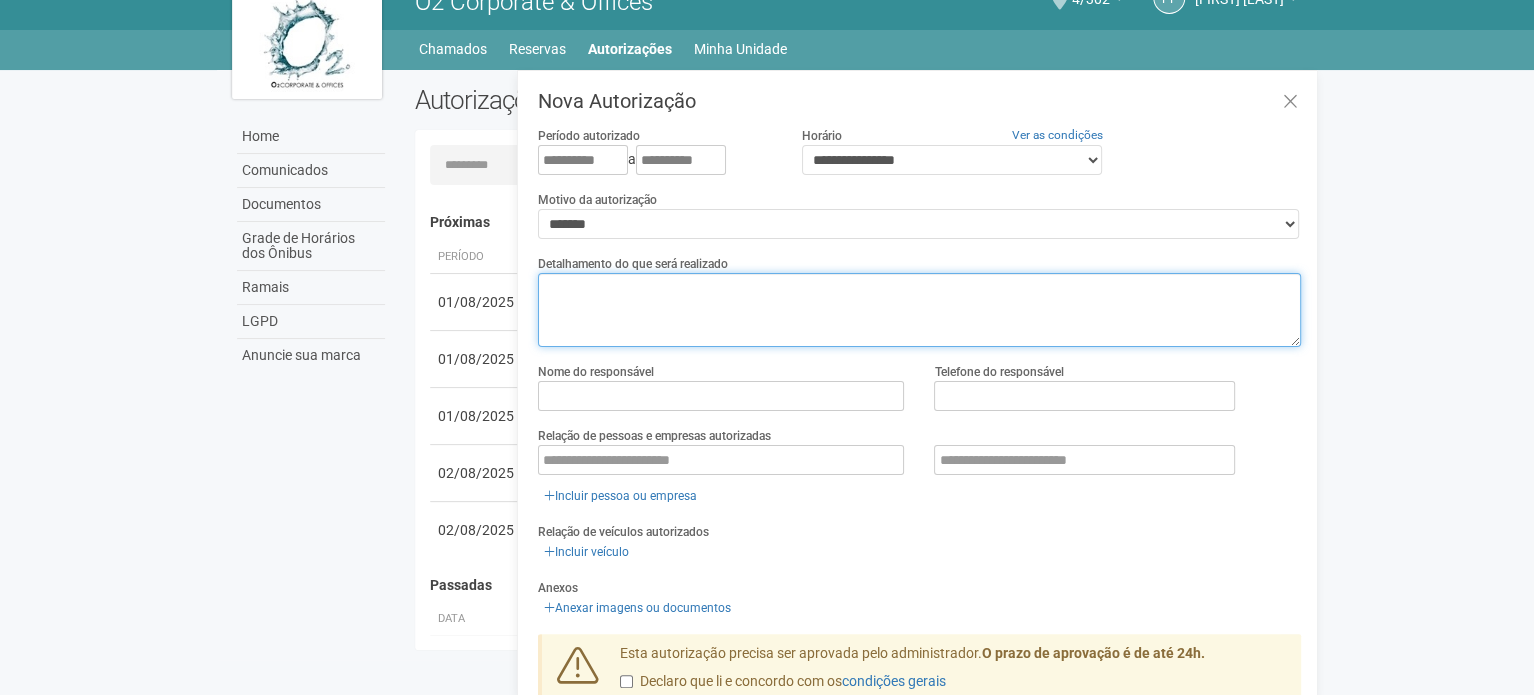 click at bounding box center [919, 310] 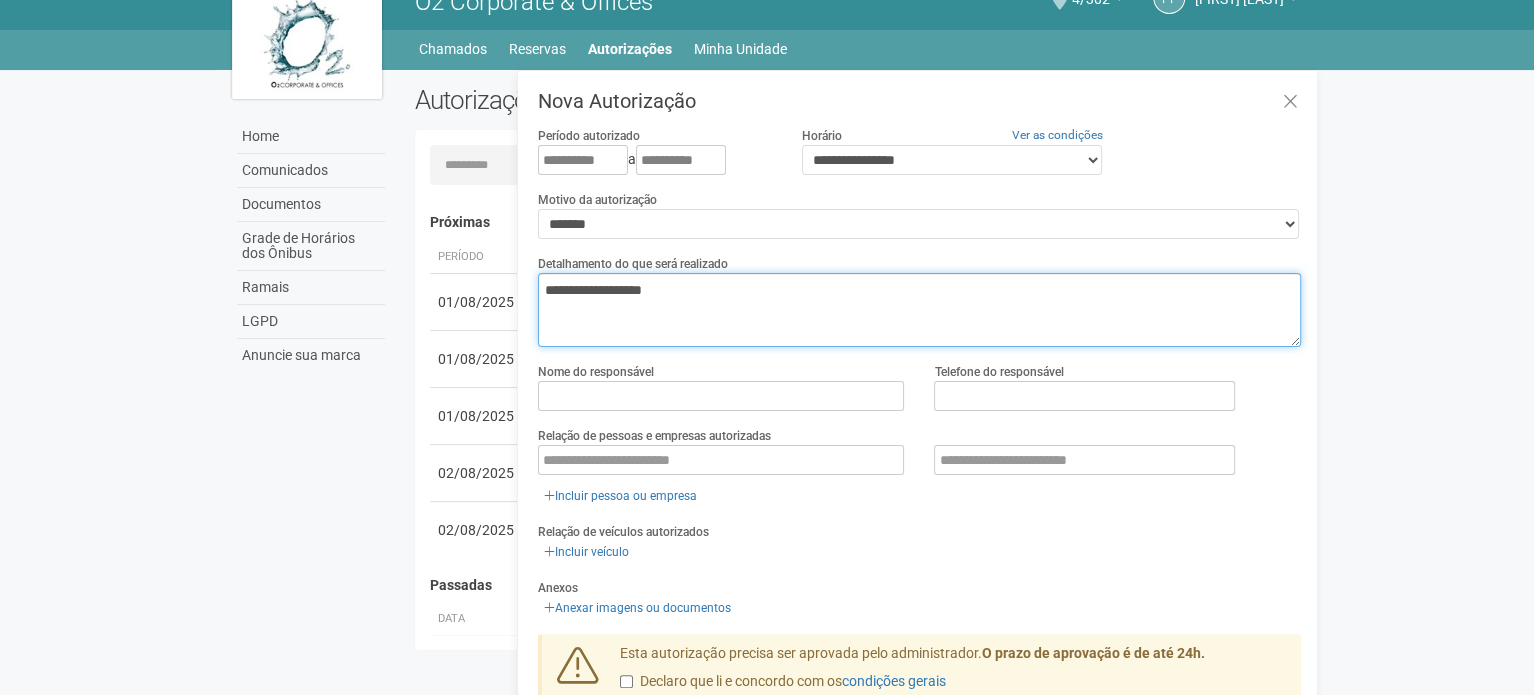 click on "**********" at bounding box center (919, 310) 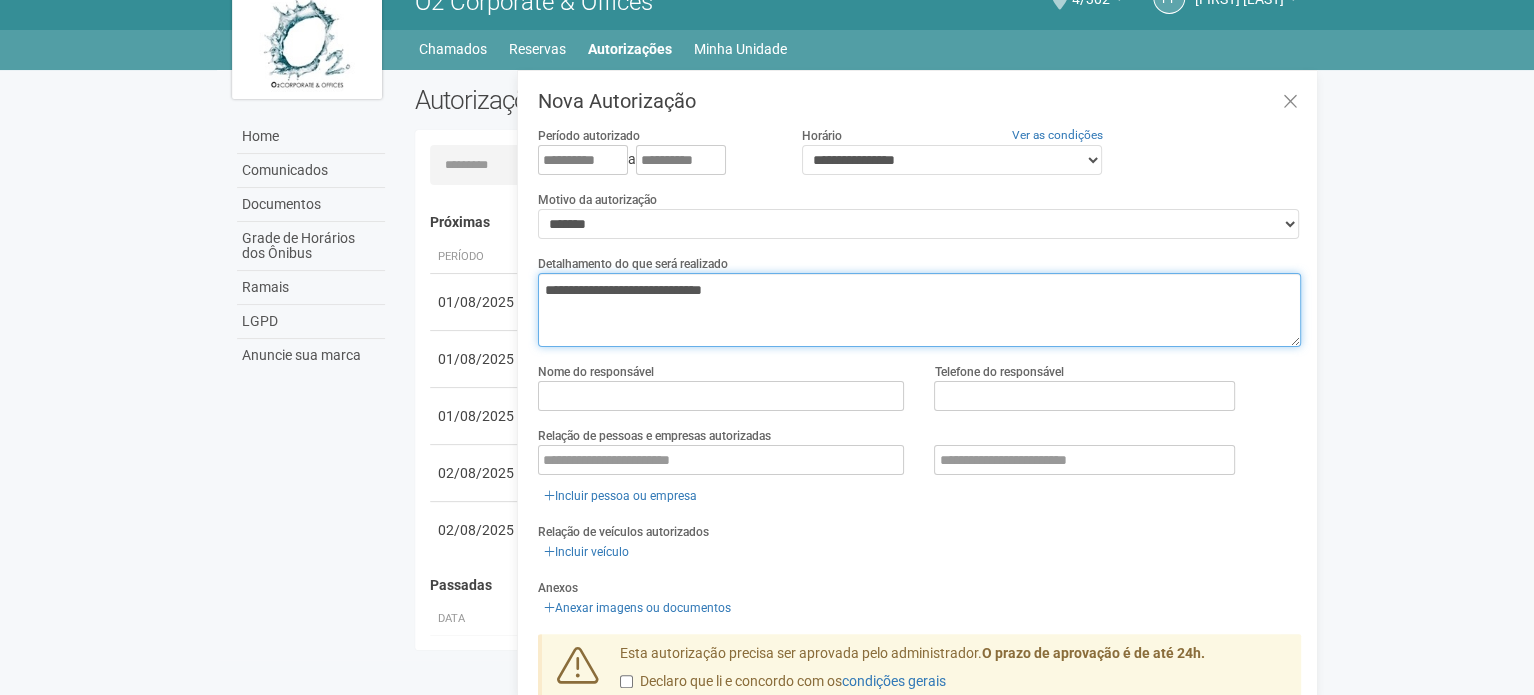 type on "**********" 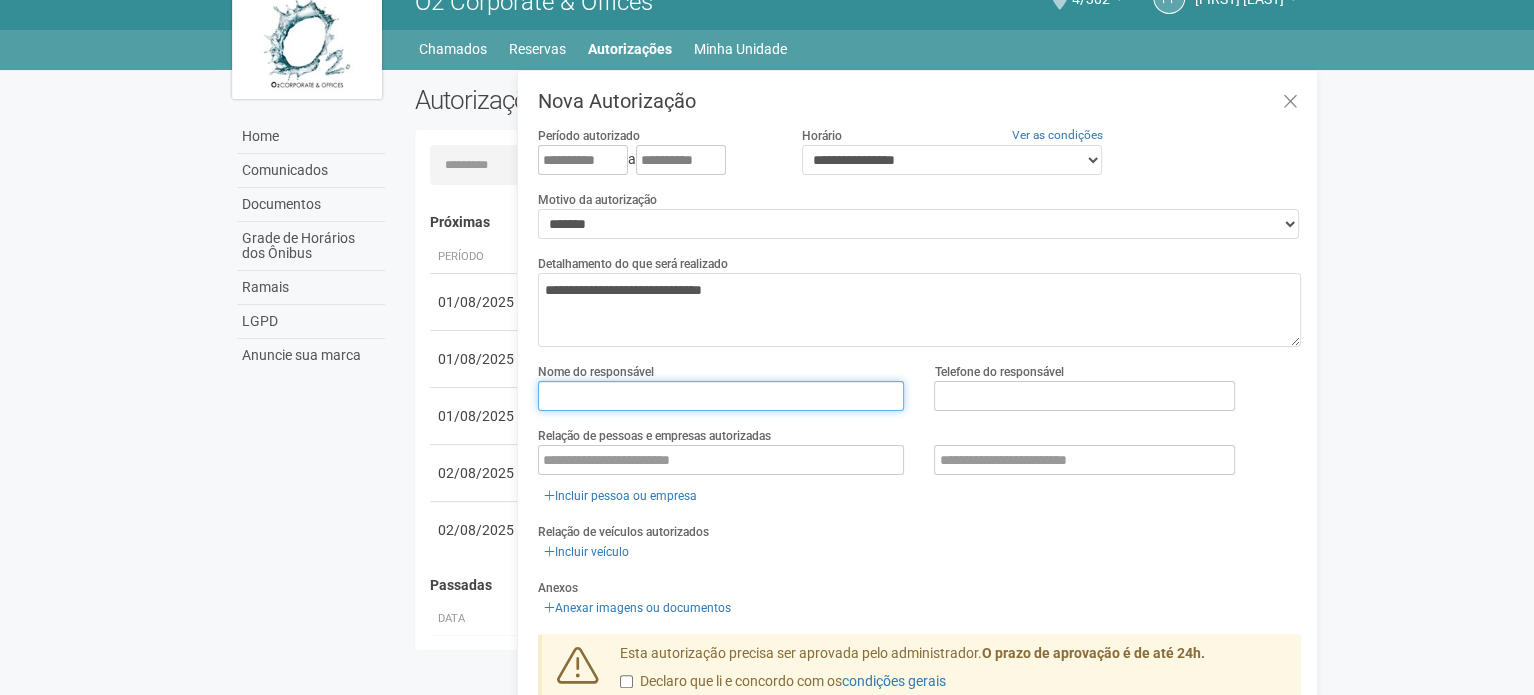 click at bounding box center [721, 396] 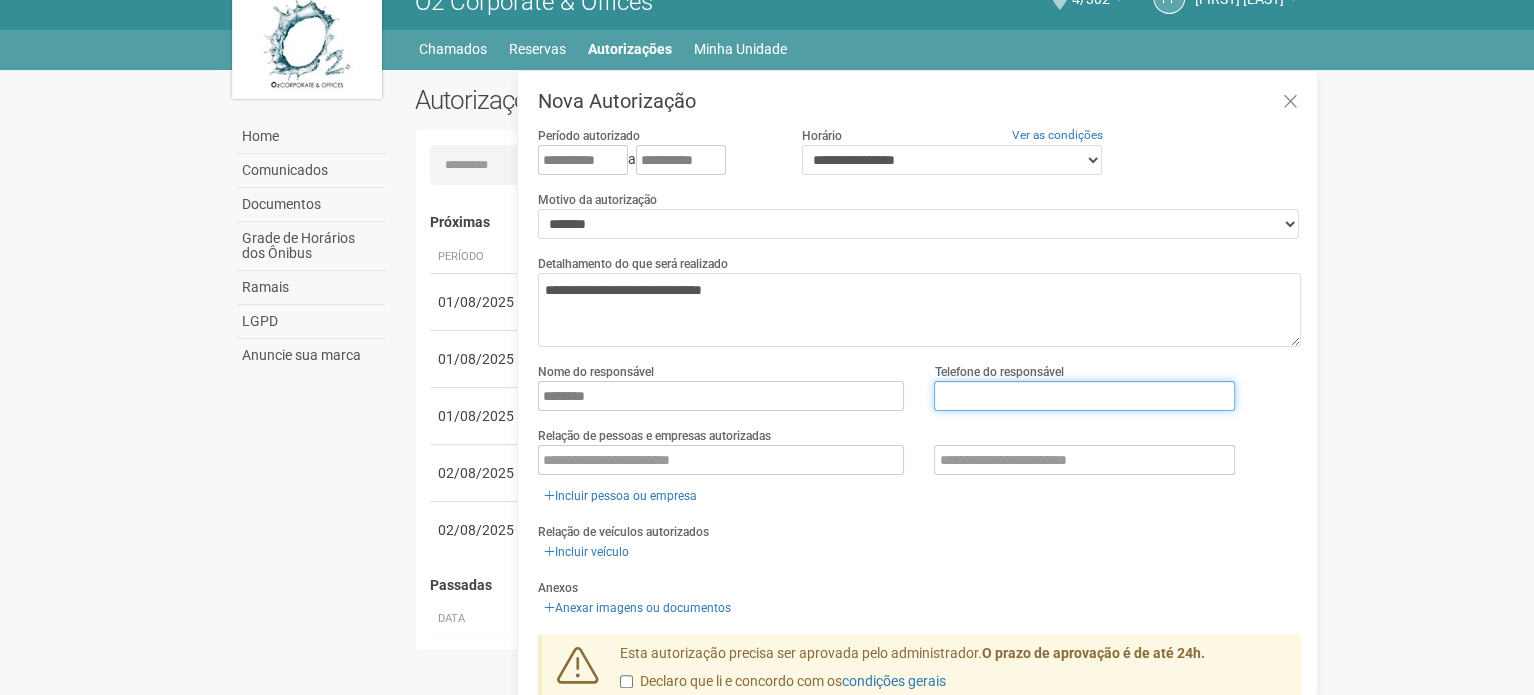 click at bounding box center (1084, 396) 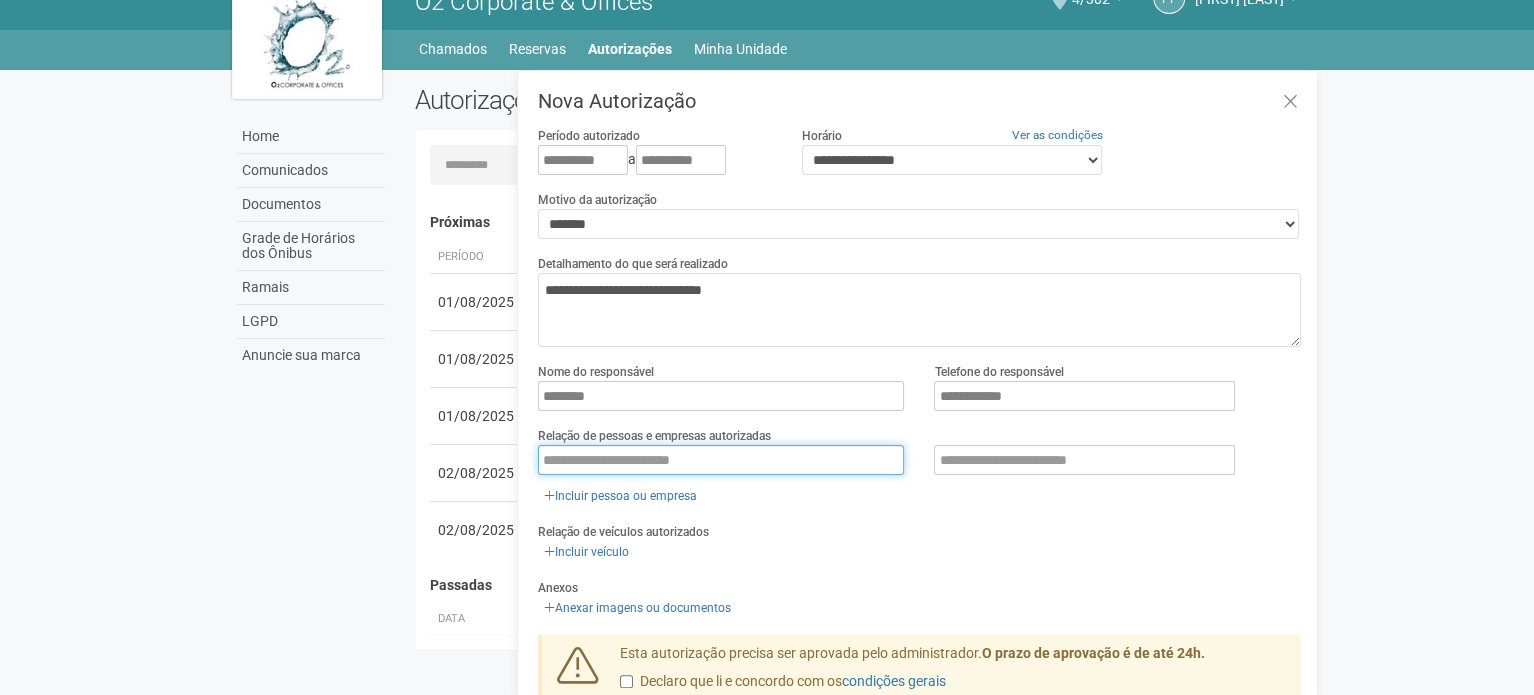 click at bounding box center [721, 460] 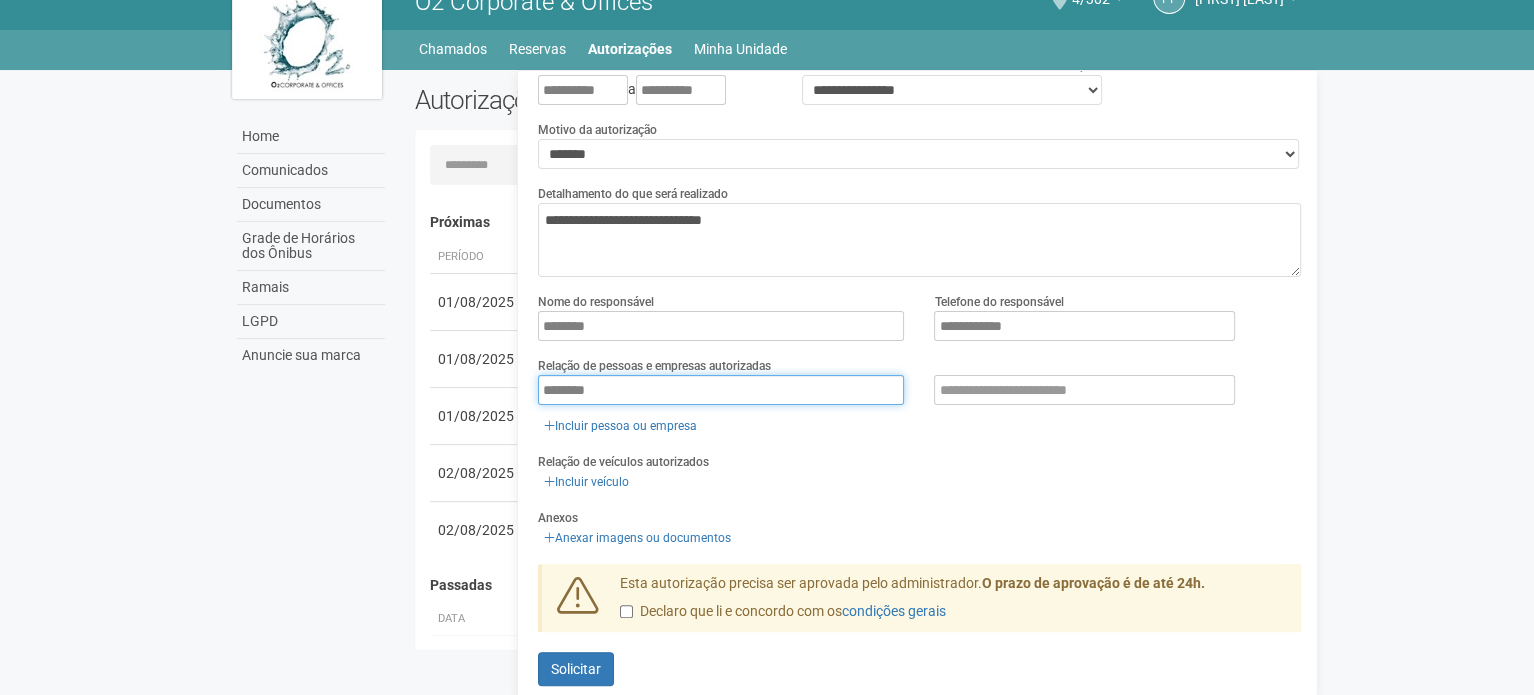 scroll, scrollTop: 90, scrollLeft: 0, axis: vertical 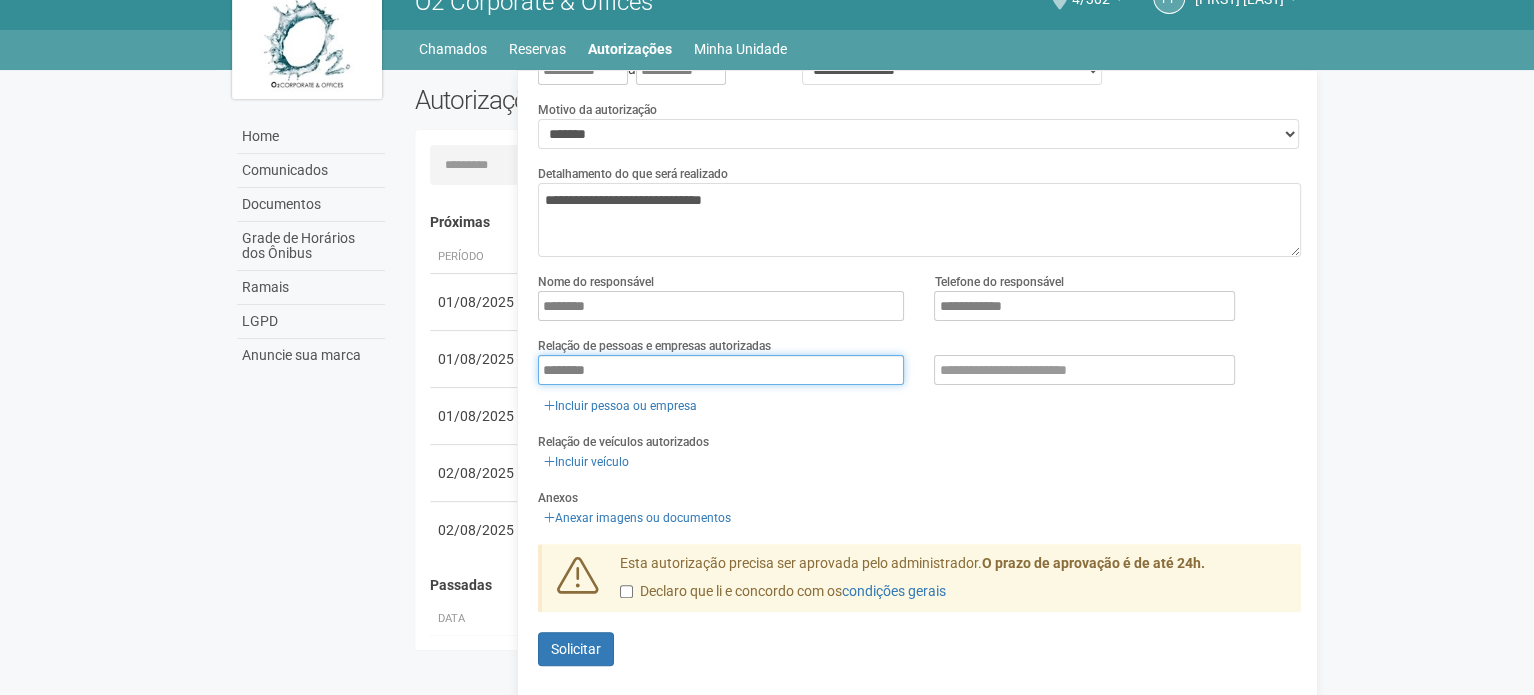 type on "********" 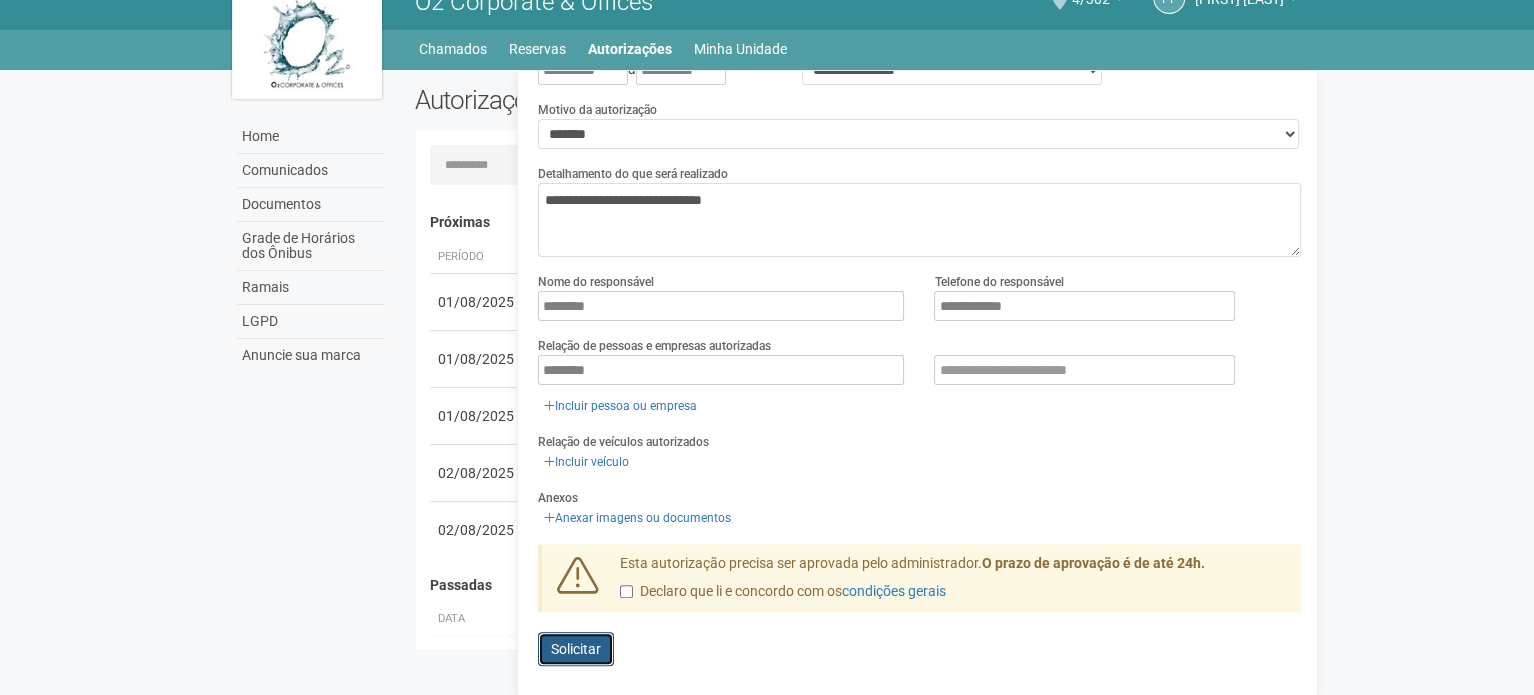 click on "Solicitar" at bounding box center (576, 649) 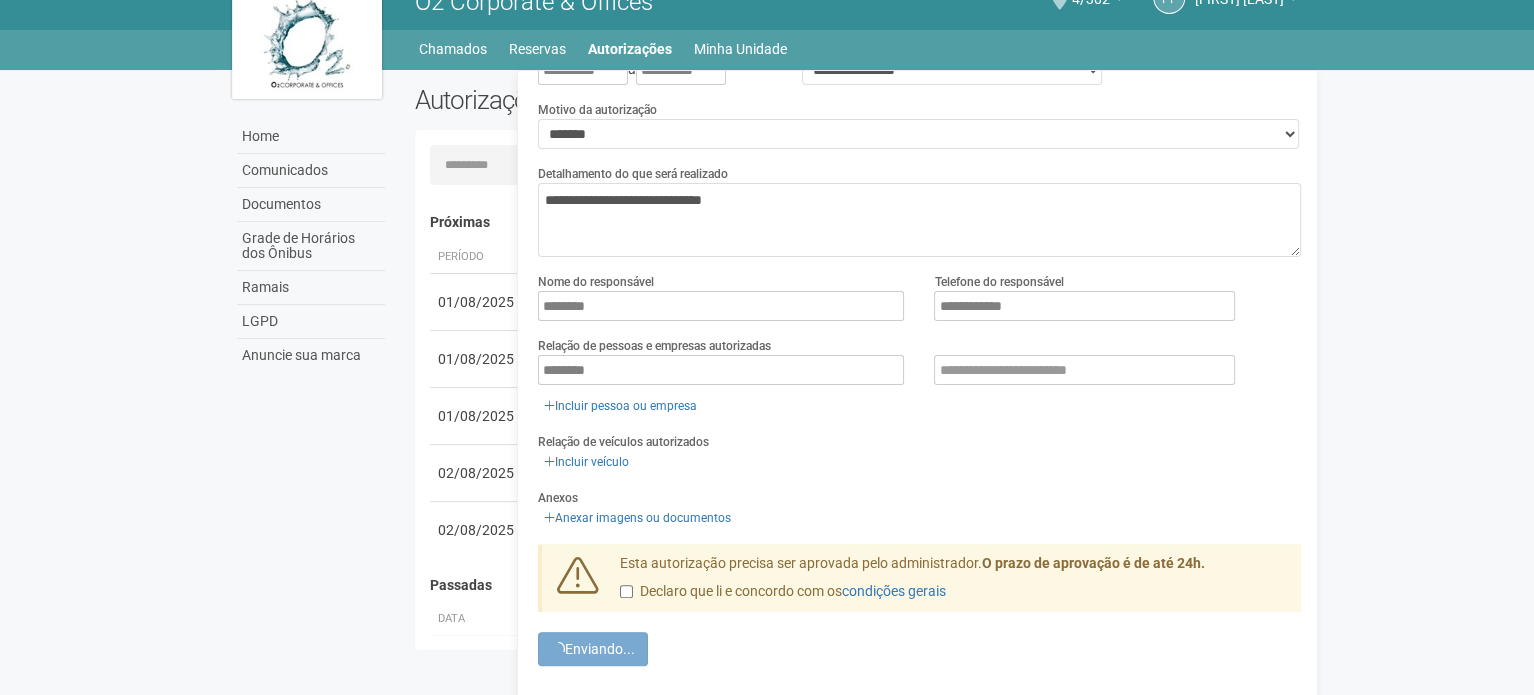click on "Carregando...
Nenhuma autorização foi solicitada
Próximas
Período
Descrição
Status
[DATE]
[DATE]" at bounding box center (866, 415) 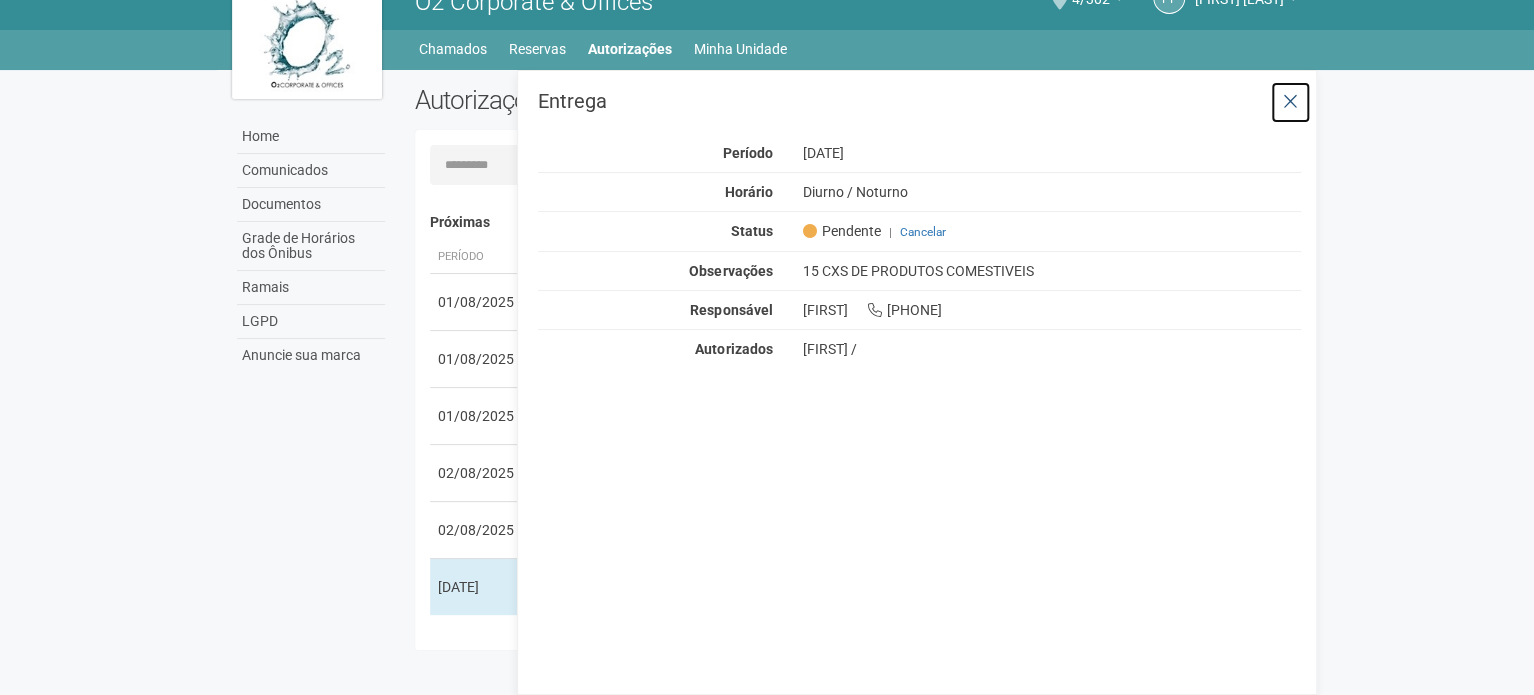 click at bounding box center (1290, 102) 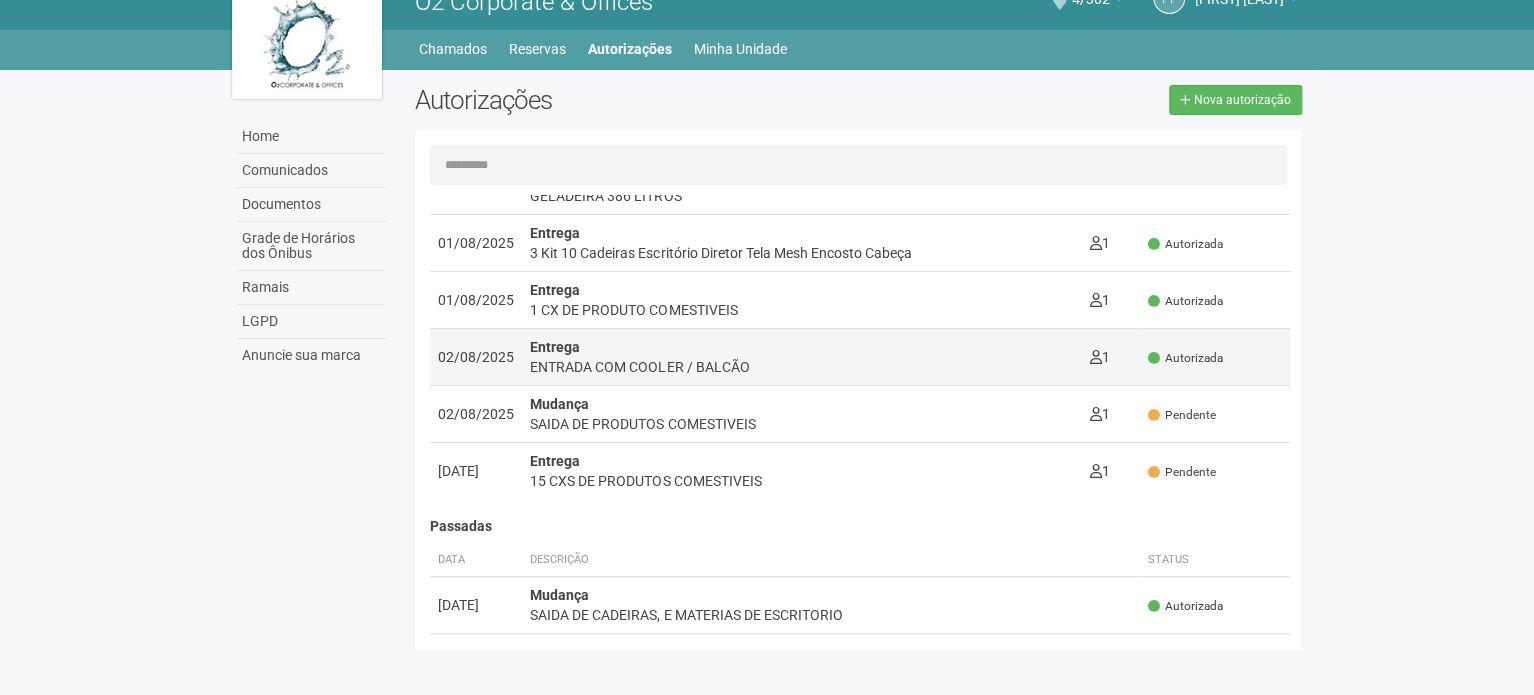 scroll, scrollTop: 0, scrollLeft: 0, axis: both 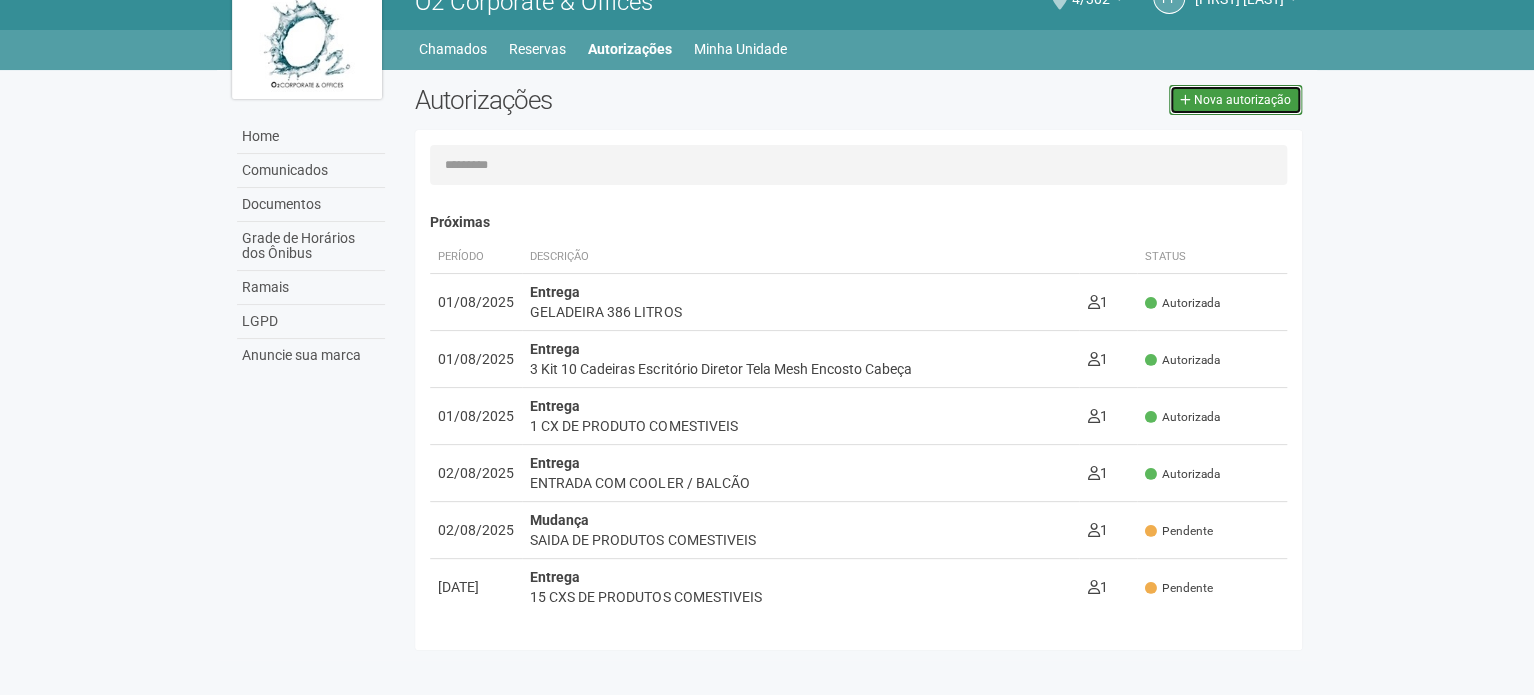 click on "Nova autorização" at bounding box center [1242, 100] 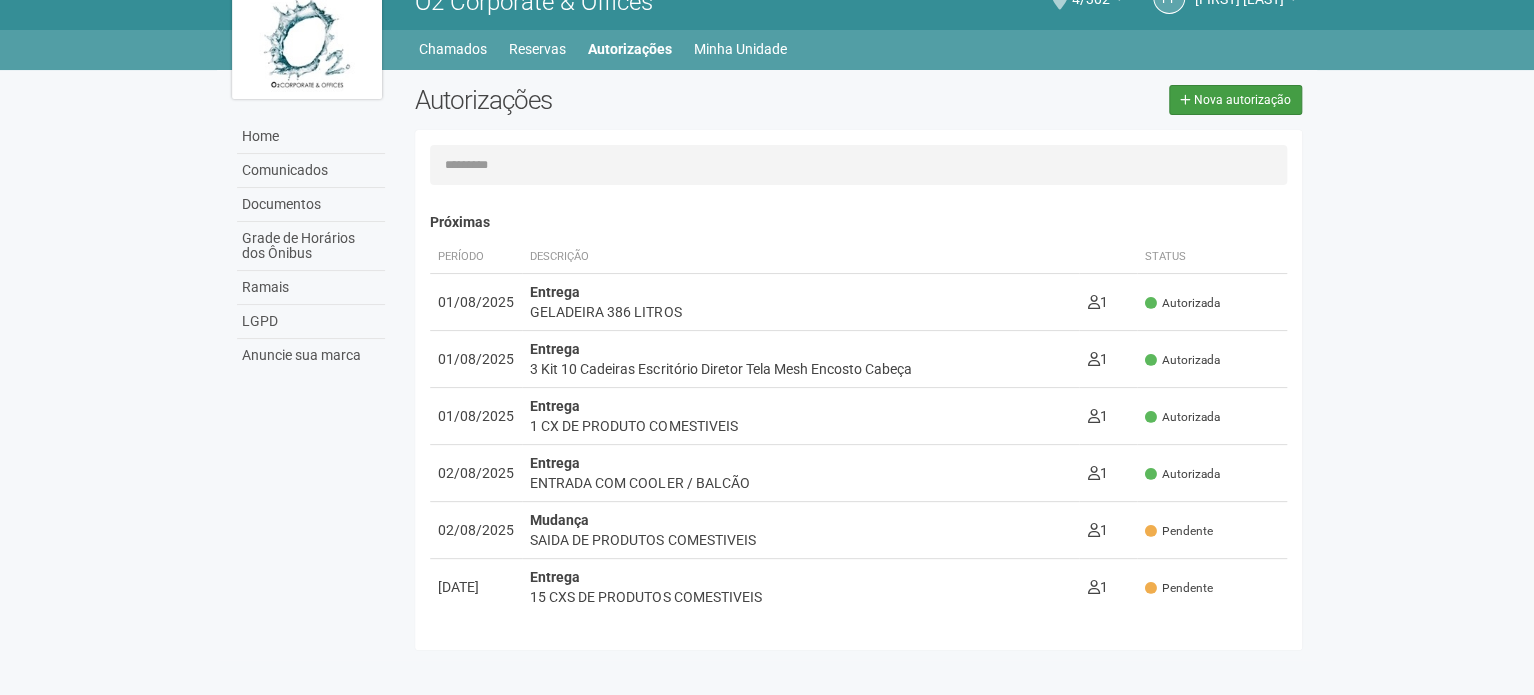 type 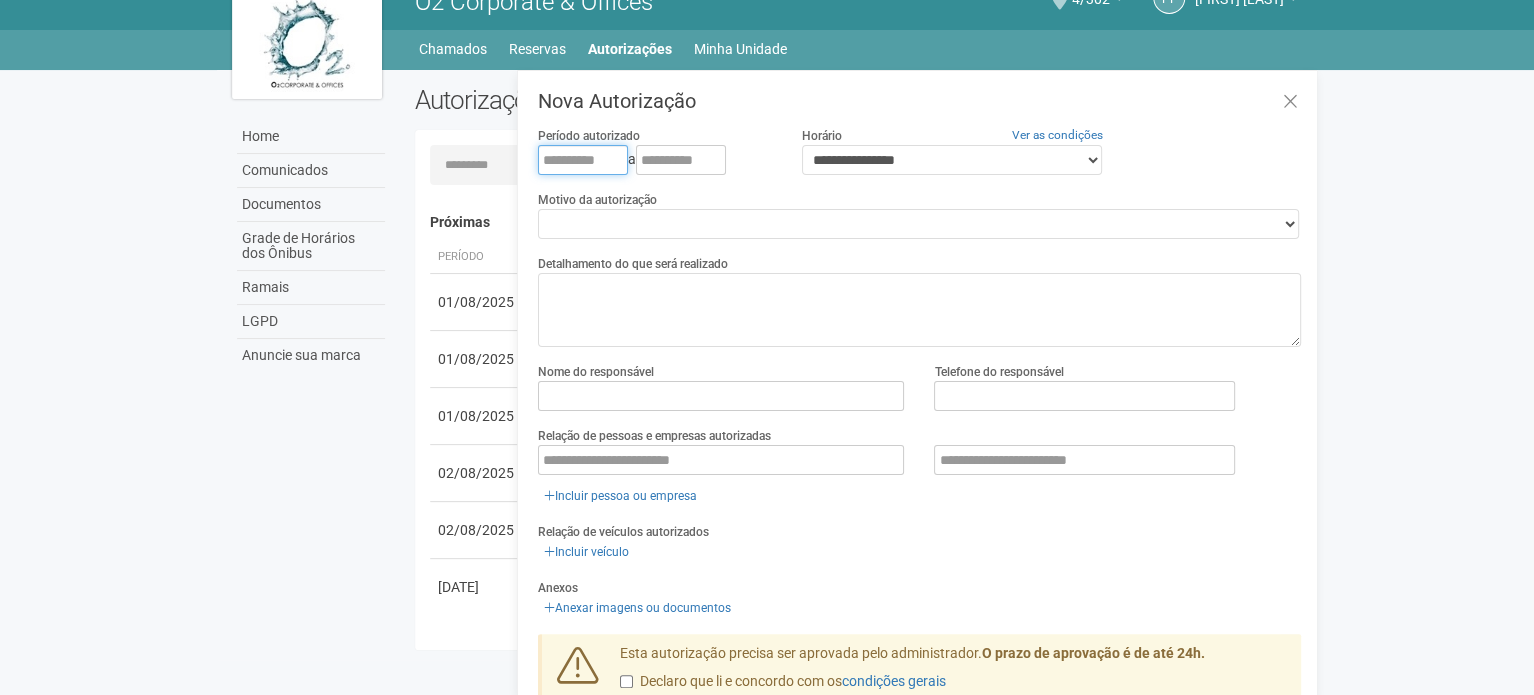 click at bounding box center [583, 160] 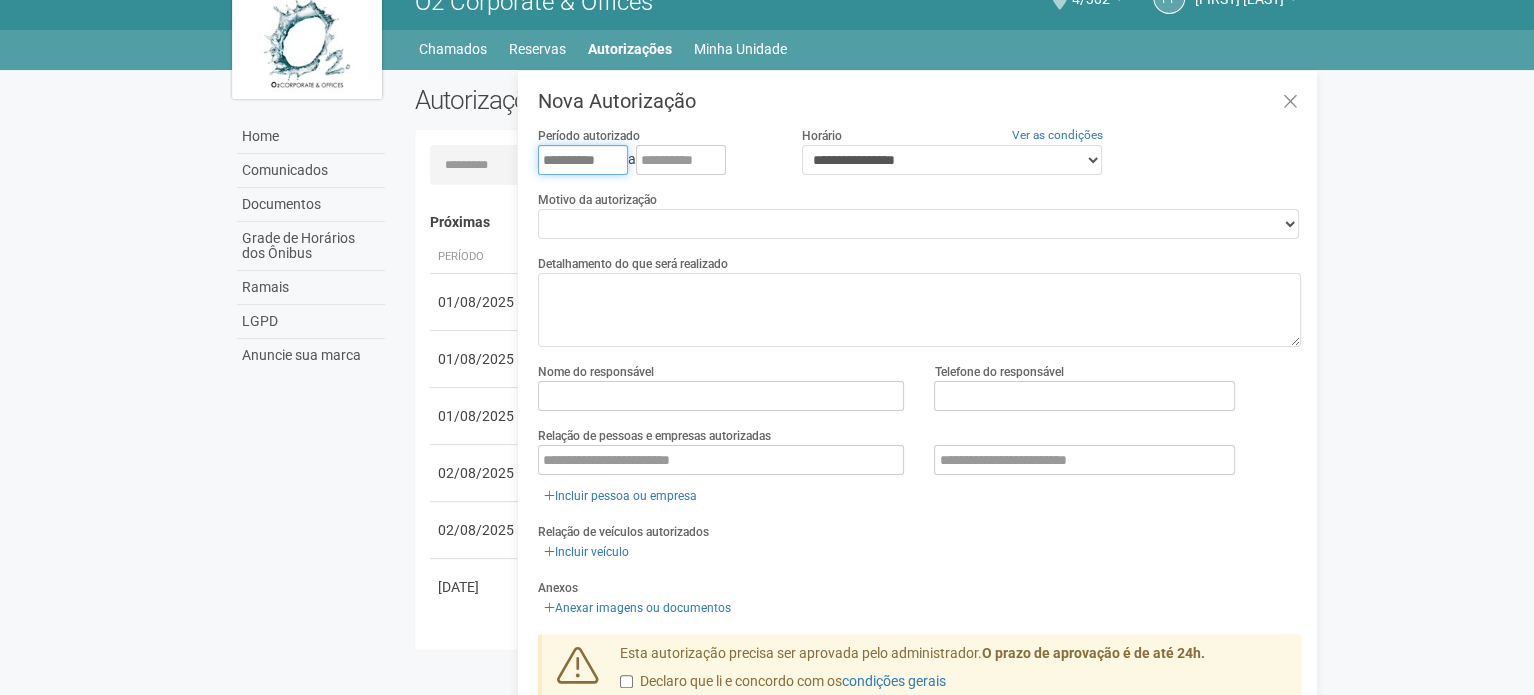 type on "**********" 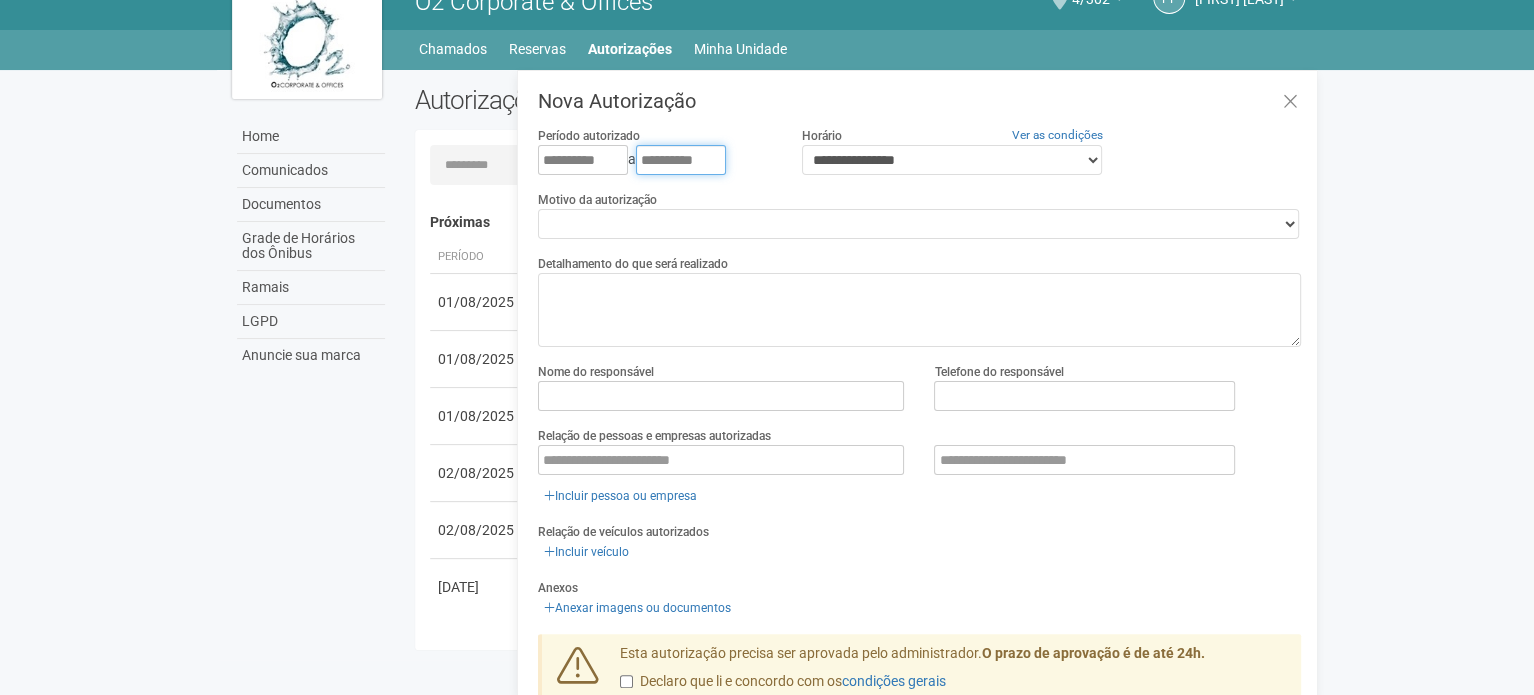 type on "**********" 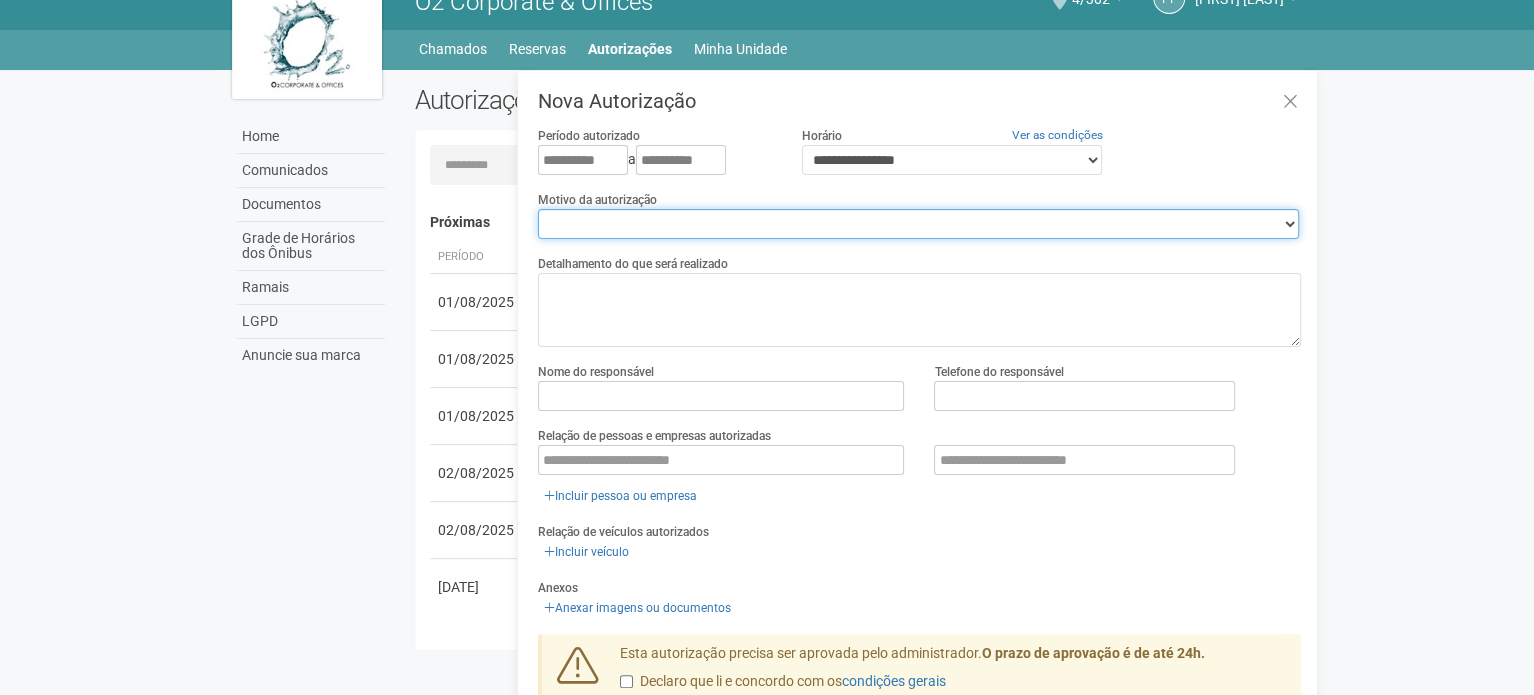 click on "**********" at bounding box center [918, 224] 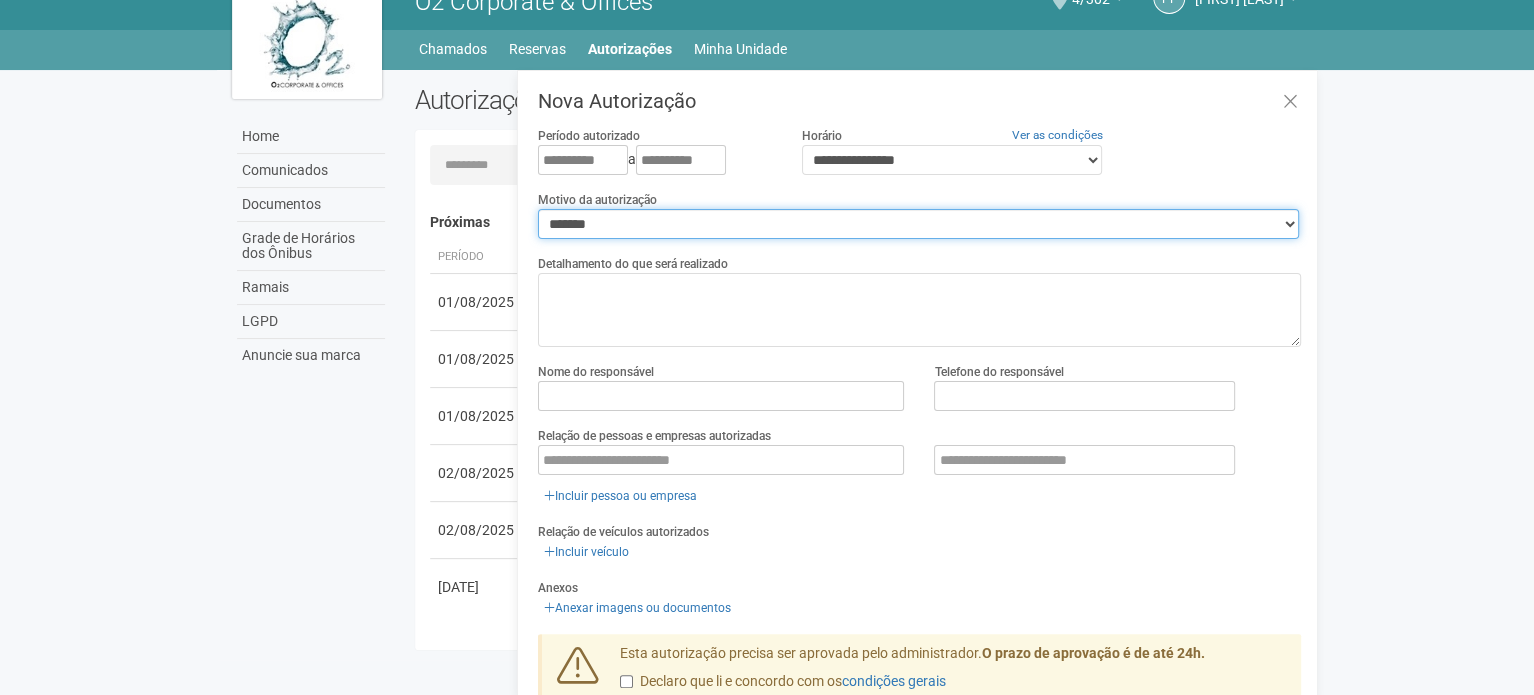 click on "**********" at bounding box center (918, 224) 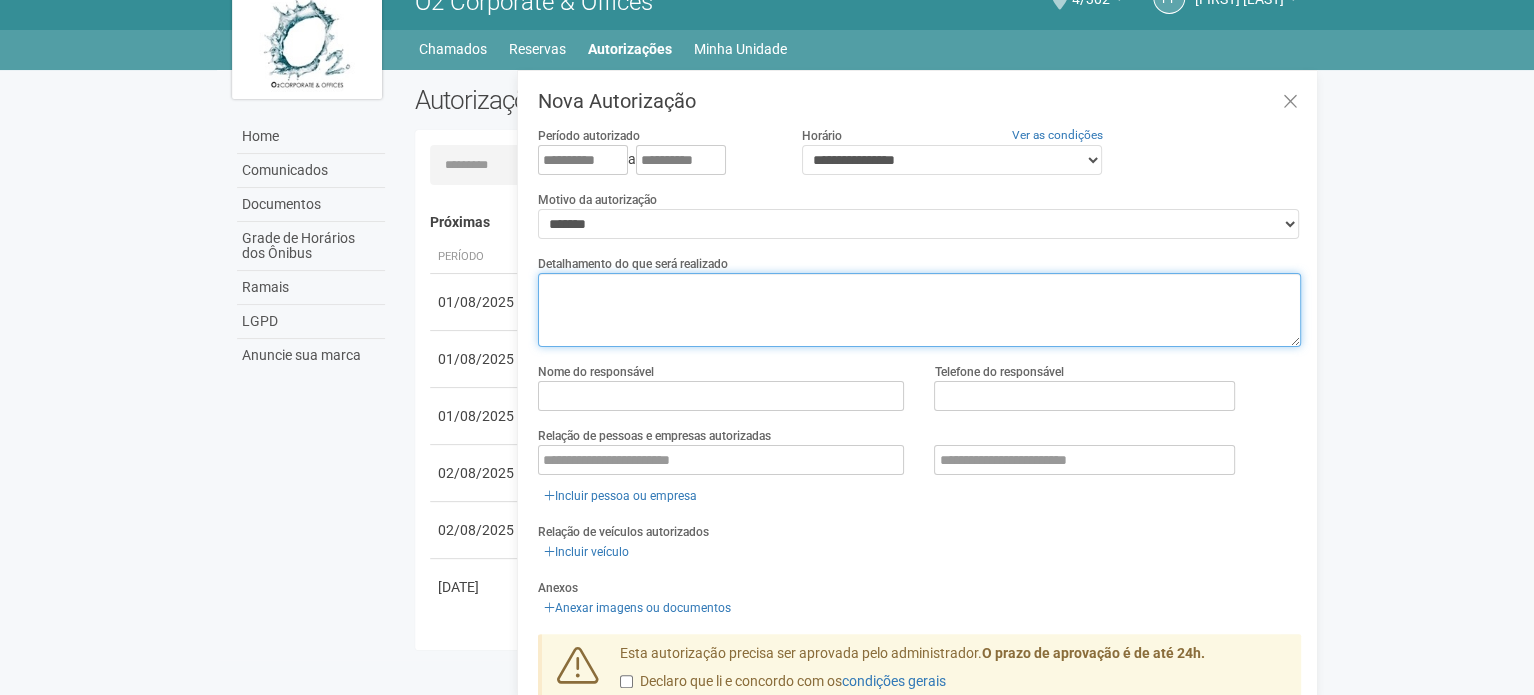 click at bounding box center [919, 310] 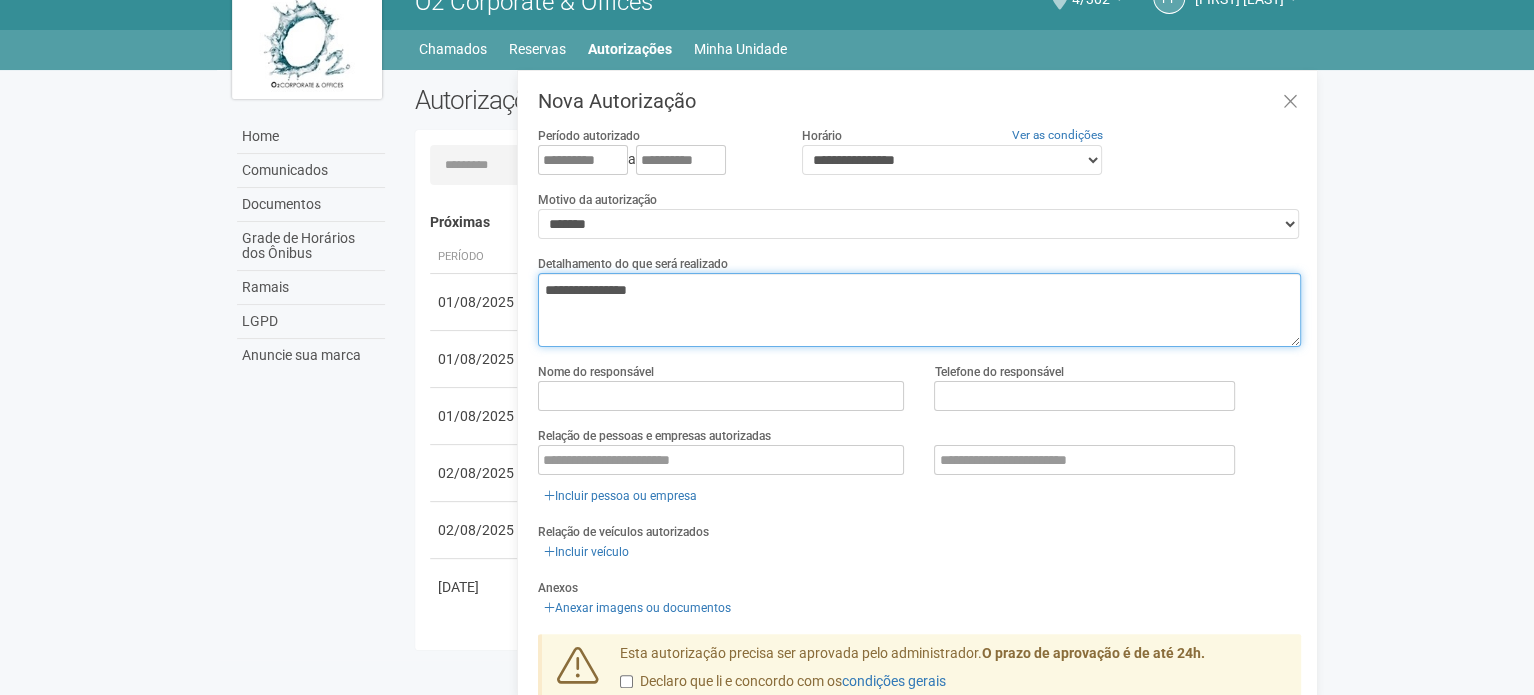 type on "**********" 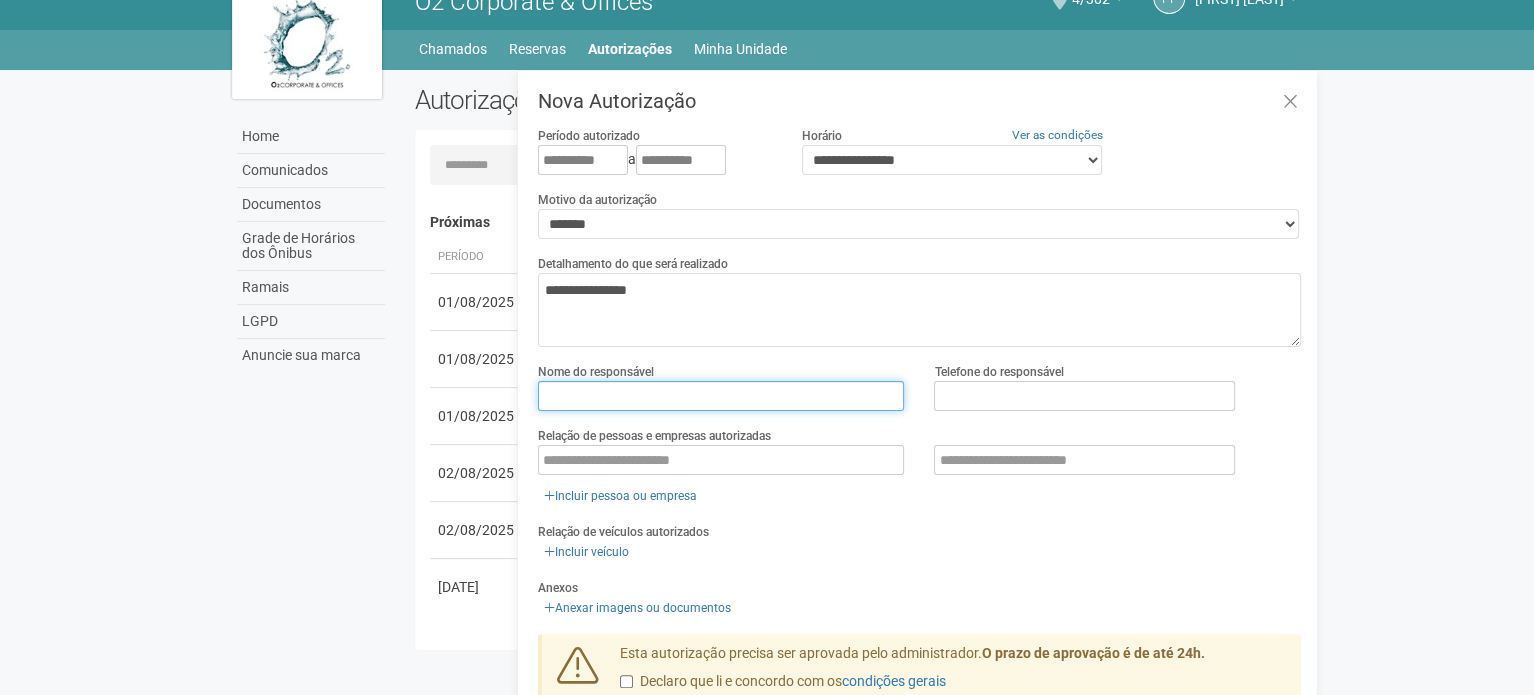 click at bounding box center (721, 396) 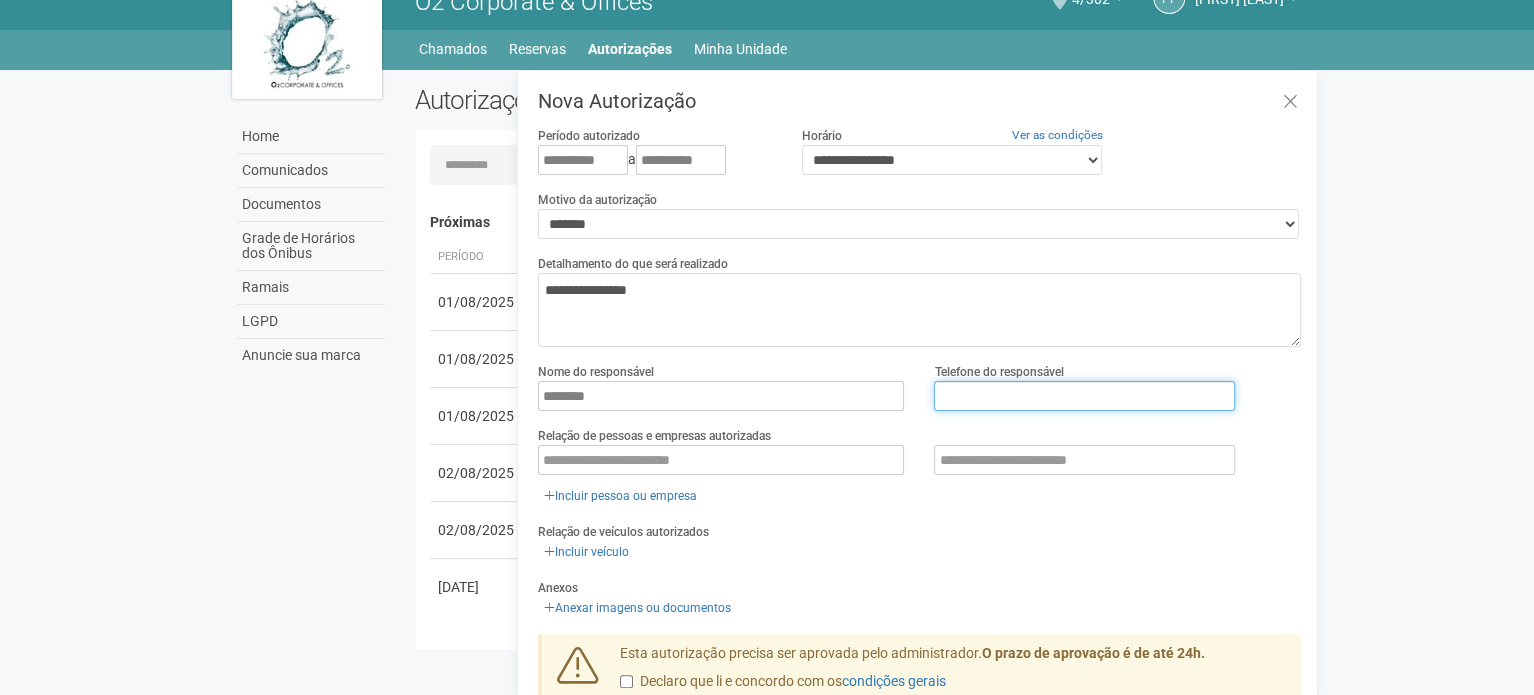 click at bounding box center (1084, 396) 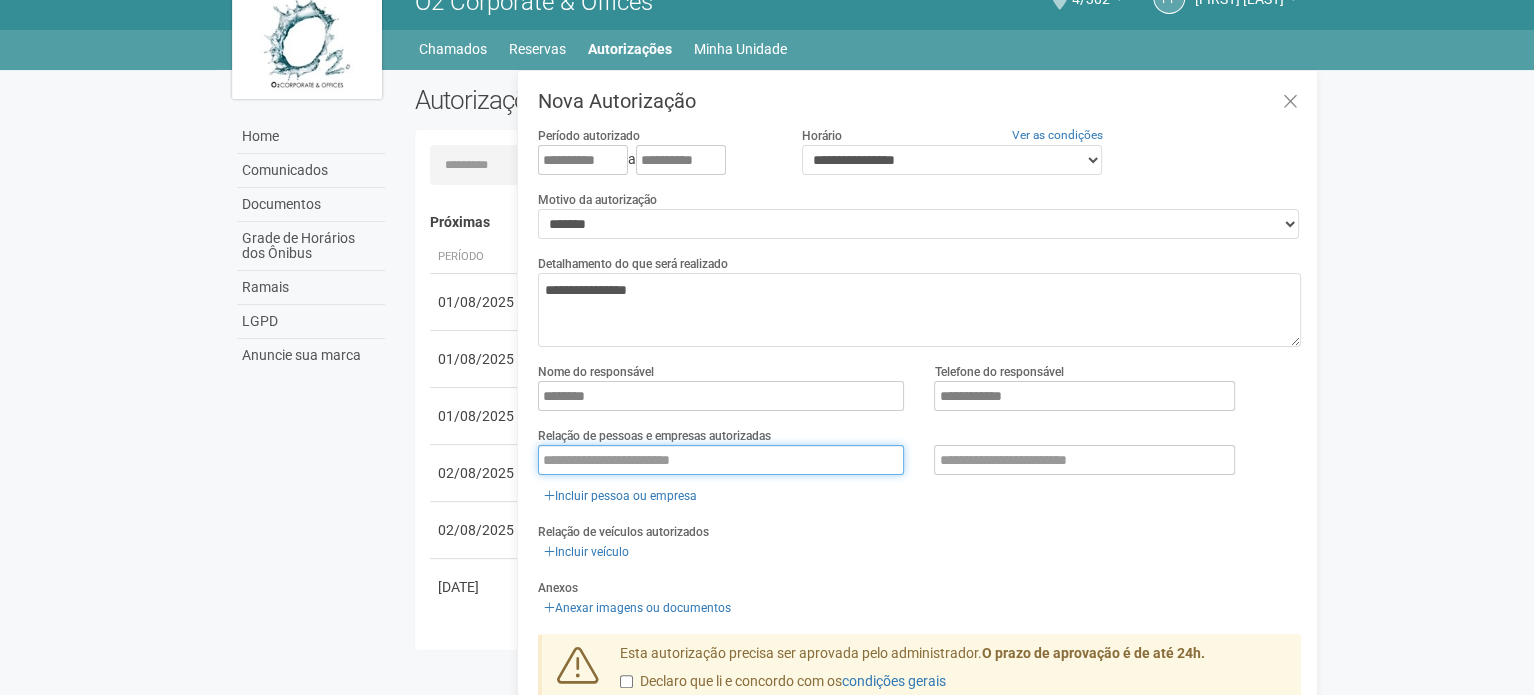 click at bounding box center [721, 460] 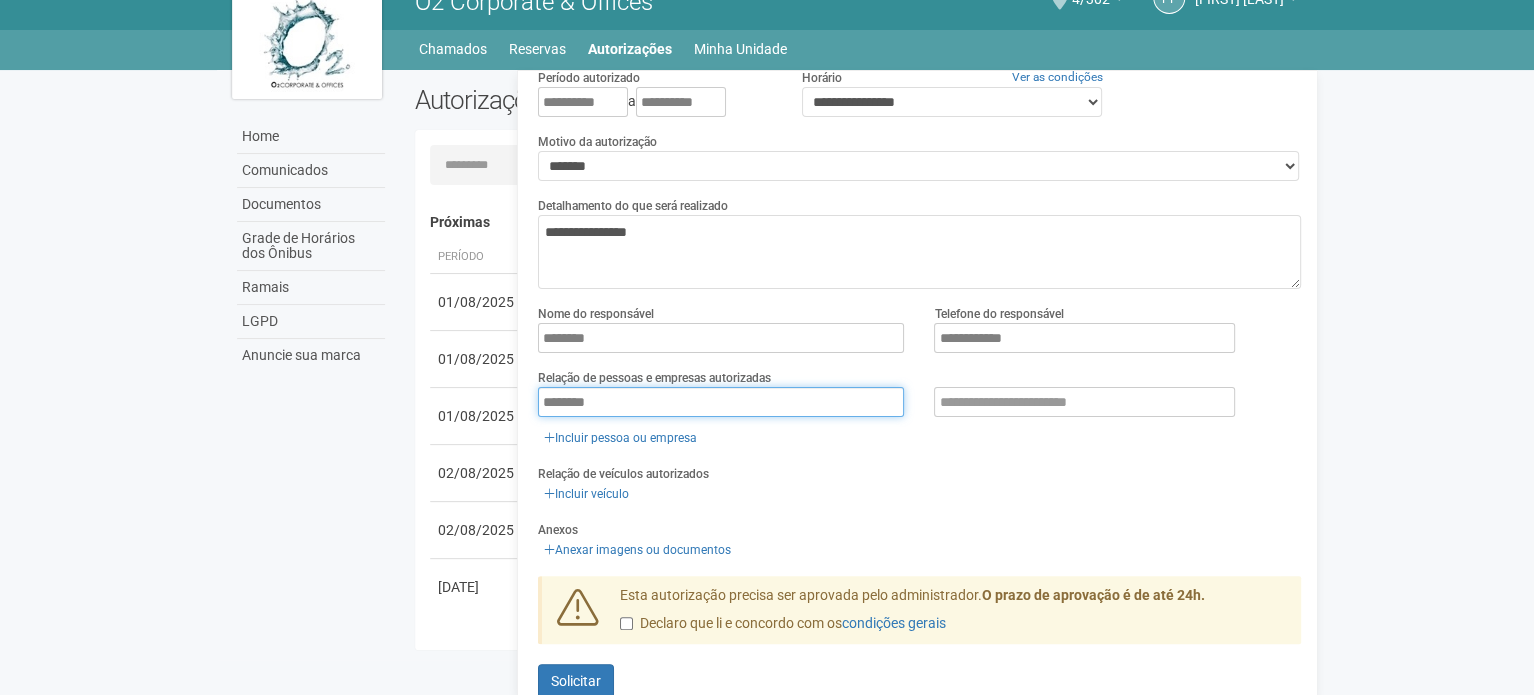 scroll, scrollTop: 90, scrollLeft: 0, axis: vertical 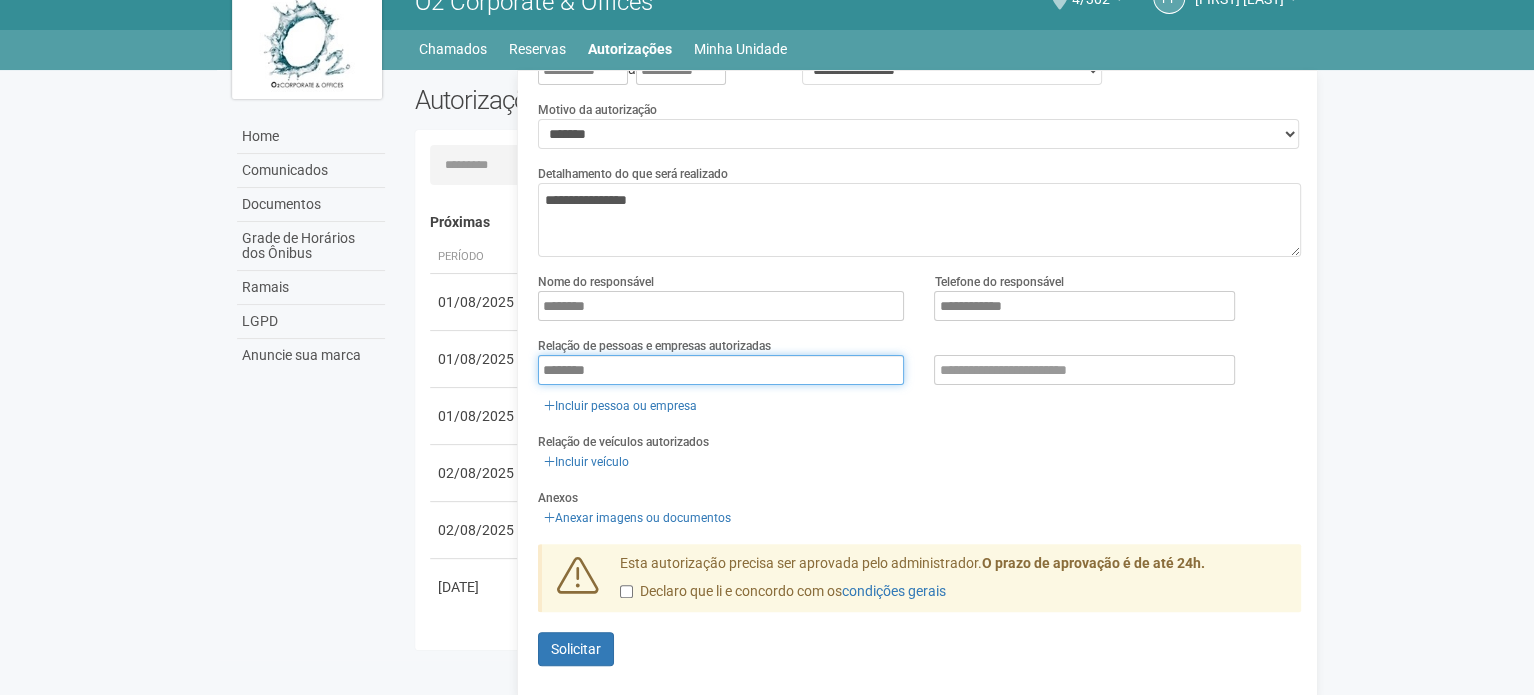 type on "********" 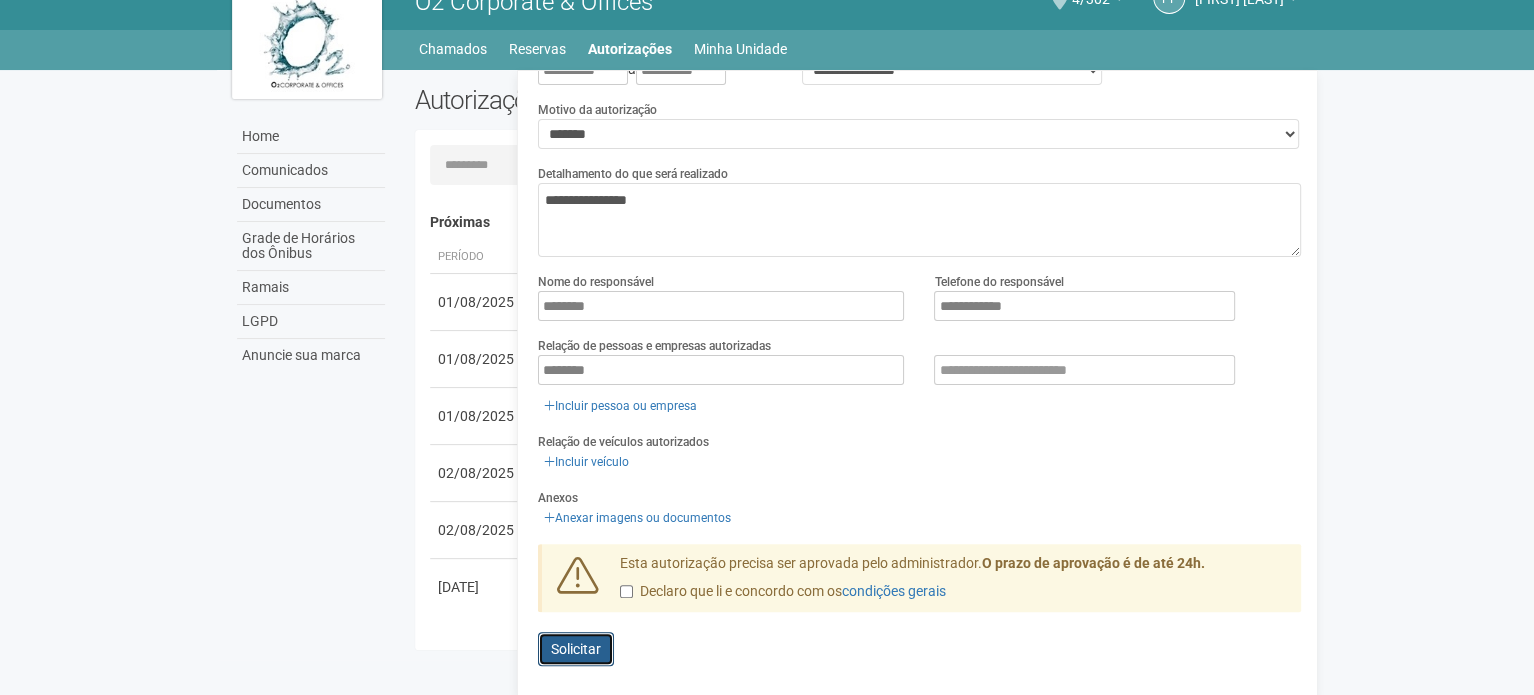 click on "Solicitar" at bounding box center (576, 649) 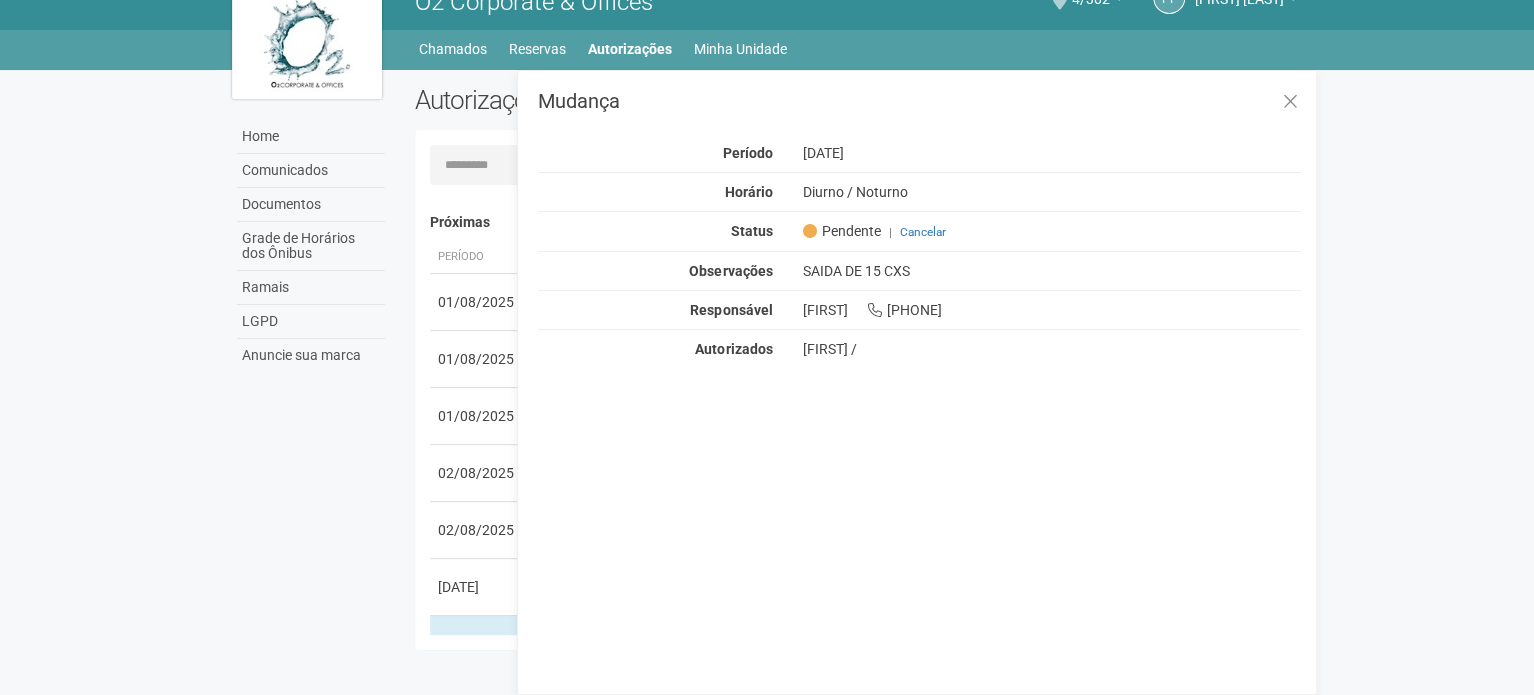 scroll, scrollTop: 0, scrollLeft: 0, axis: both 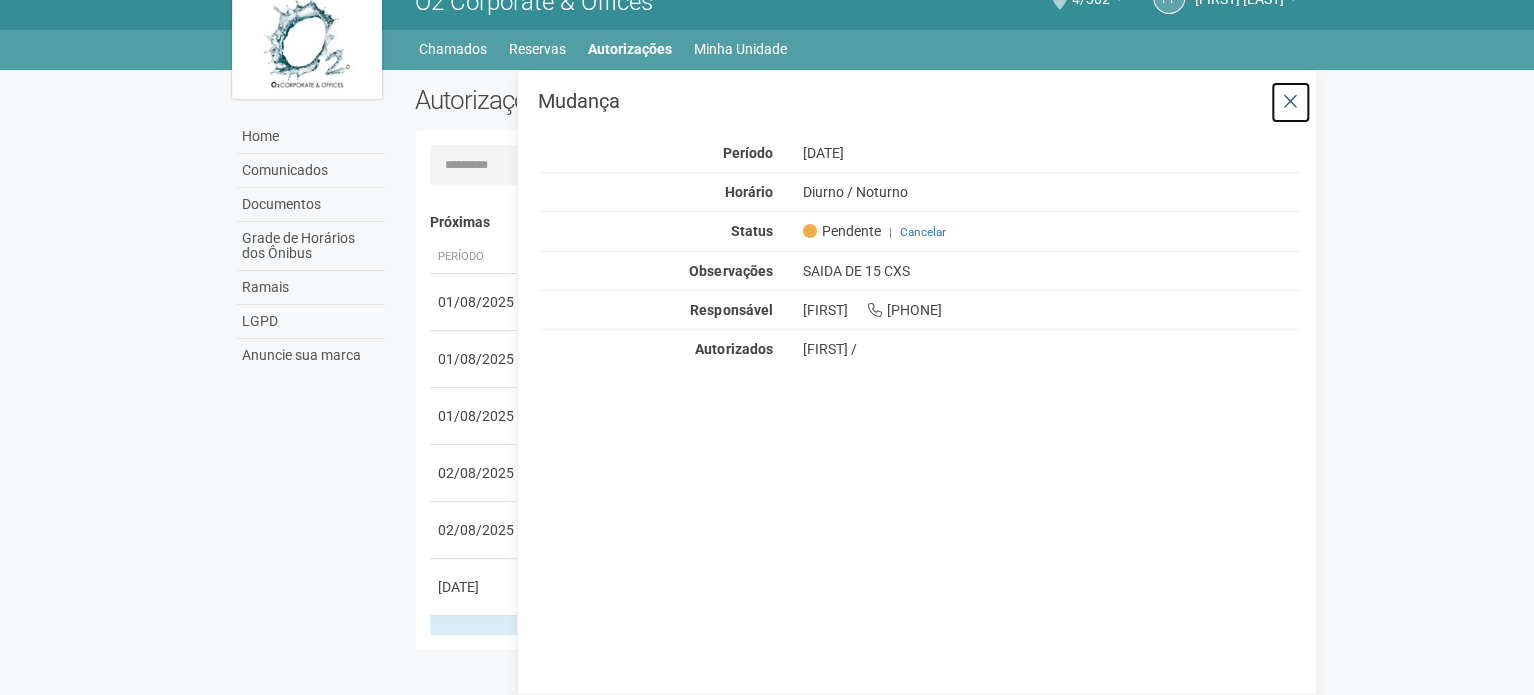 click at bounding box center [1290, 102] 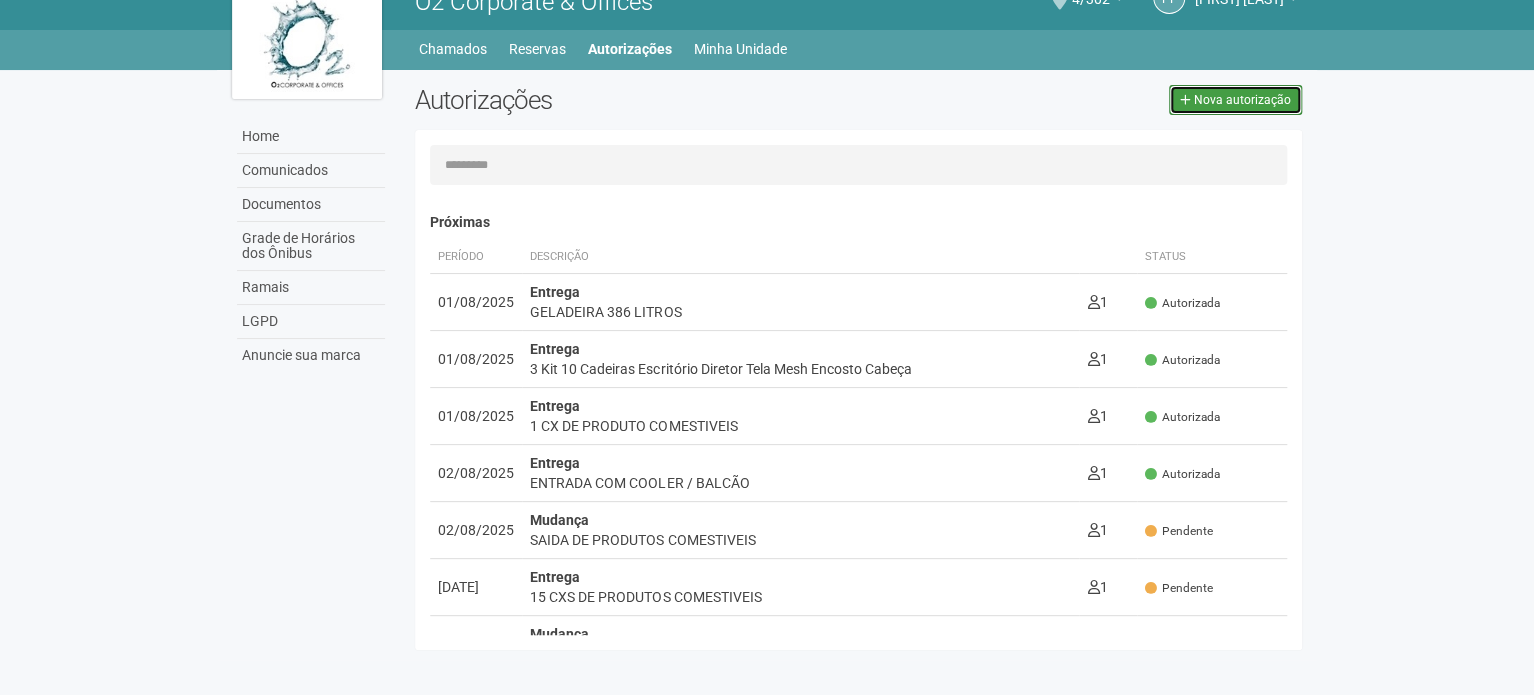 click on "Nova autorização" at bounding box center (1242, 100) 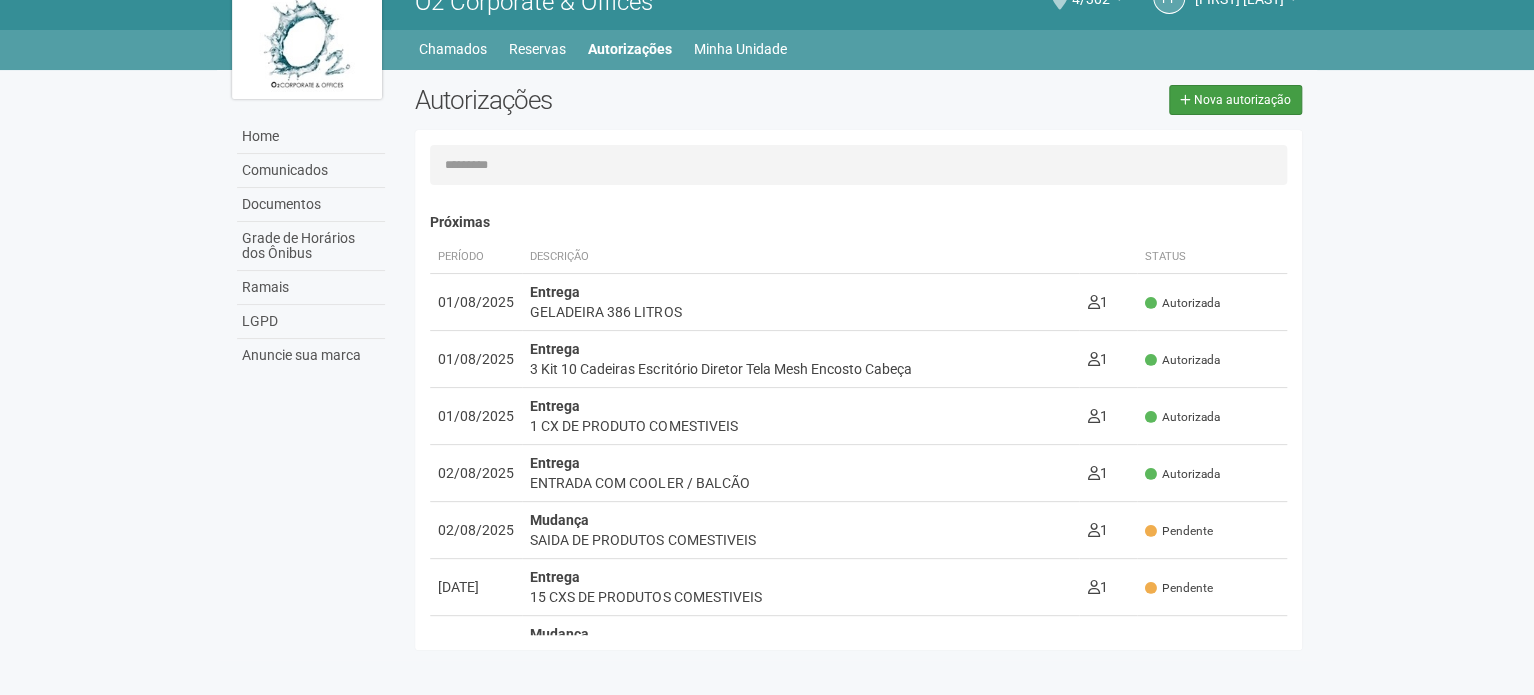 type 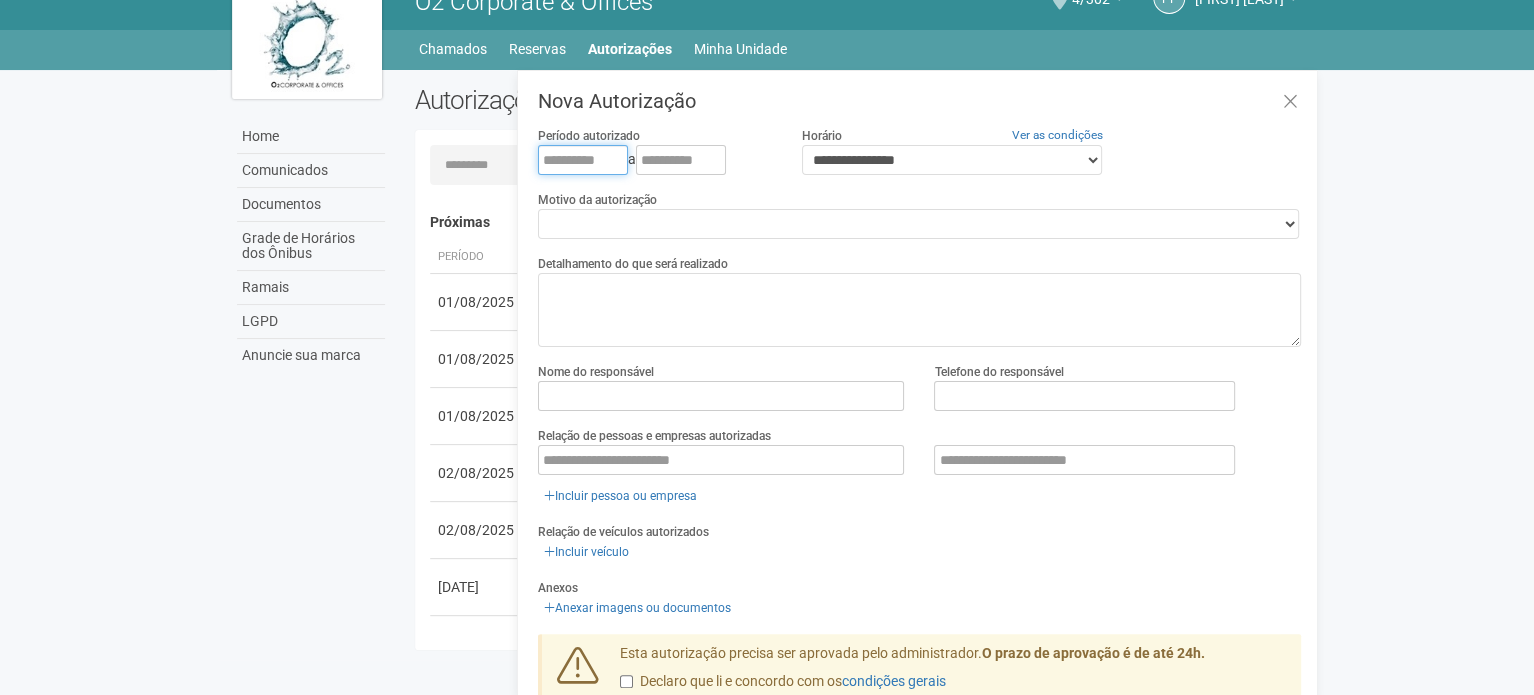 click at bounding box center (583, 160) 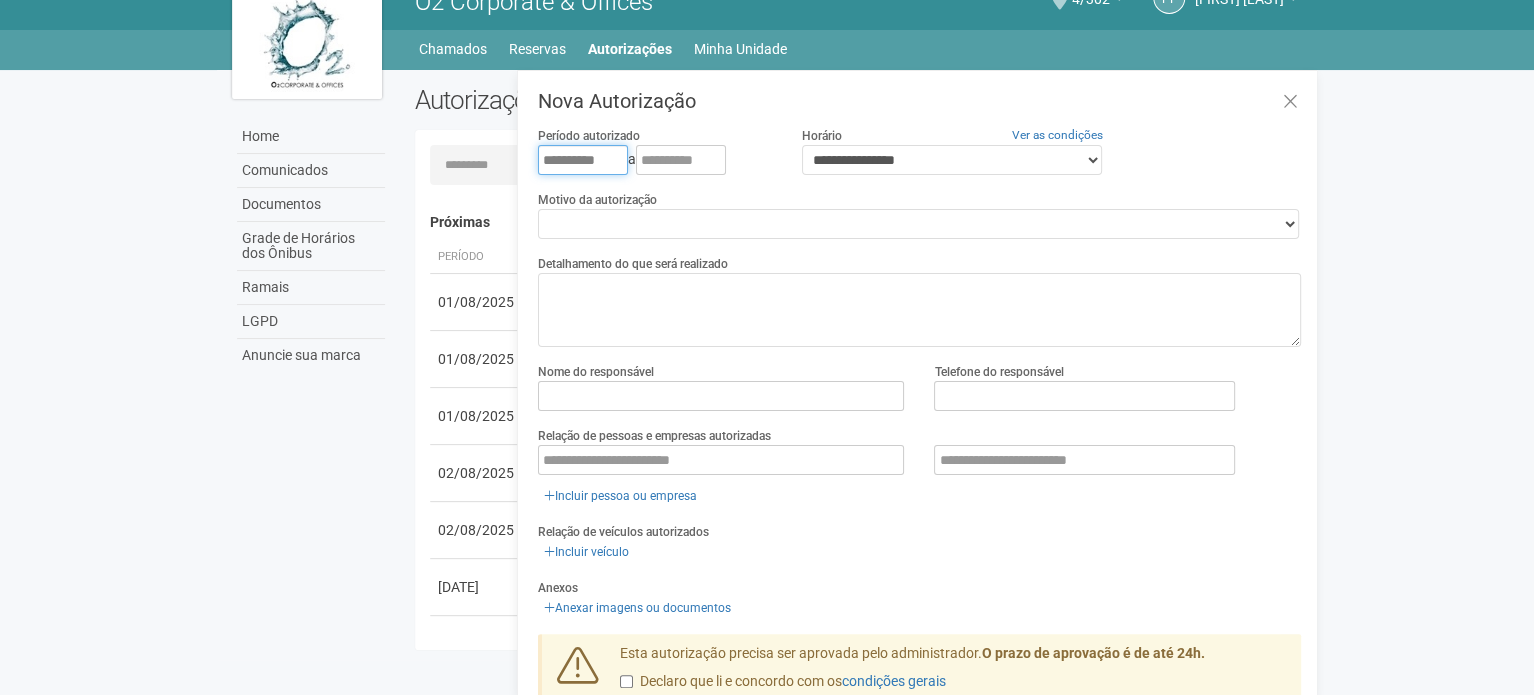 type on "**********" 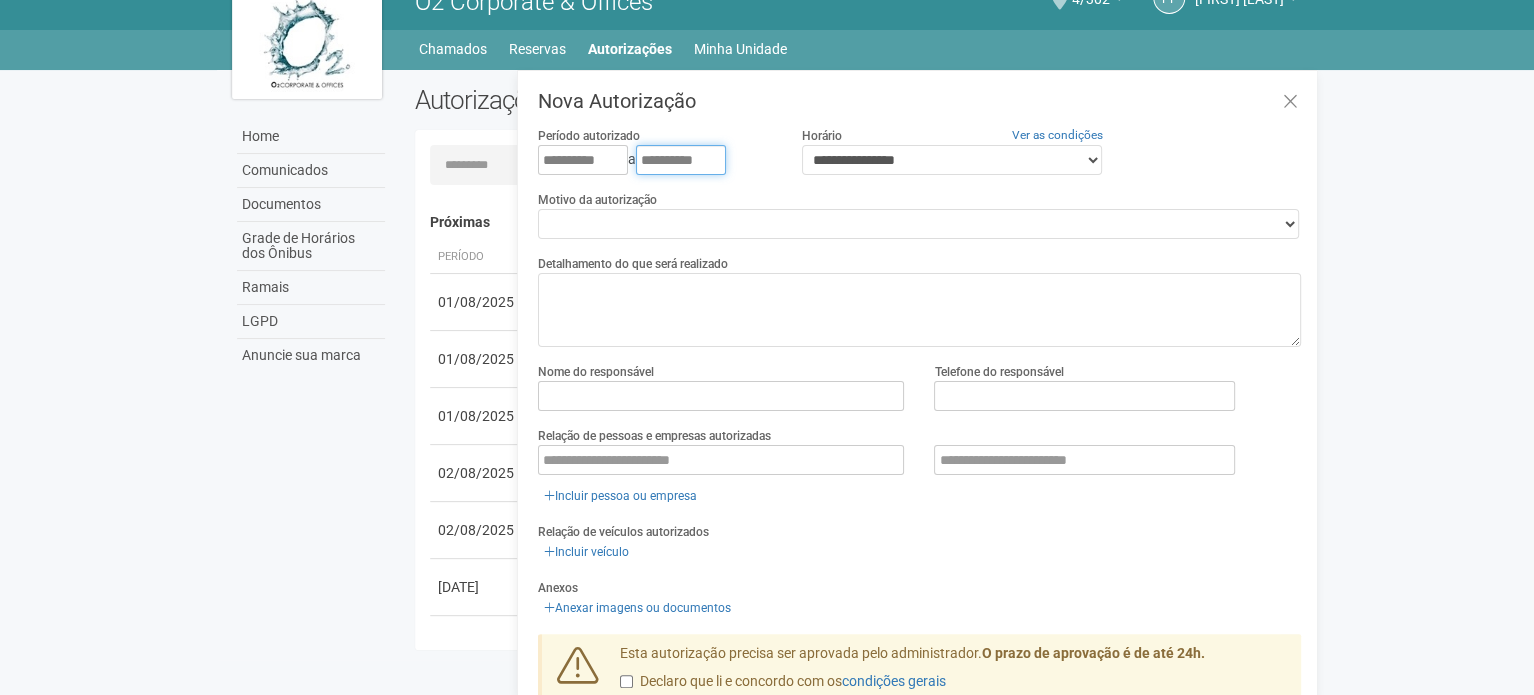 type on "**********" 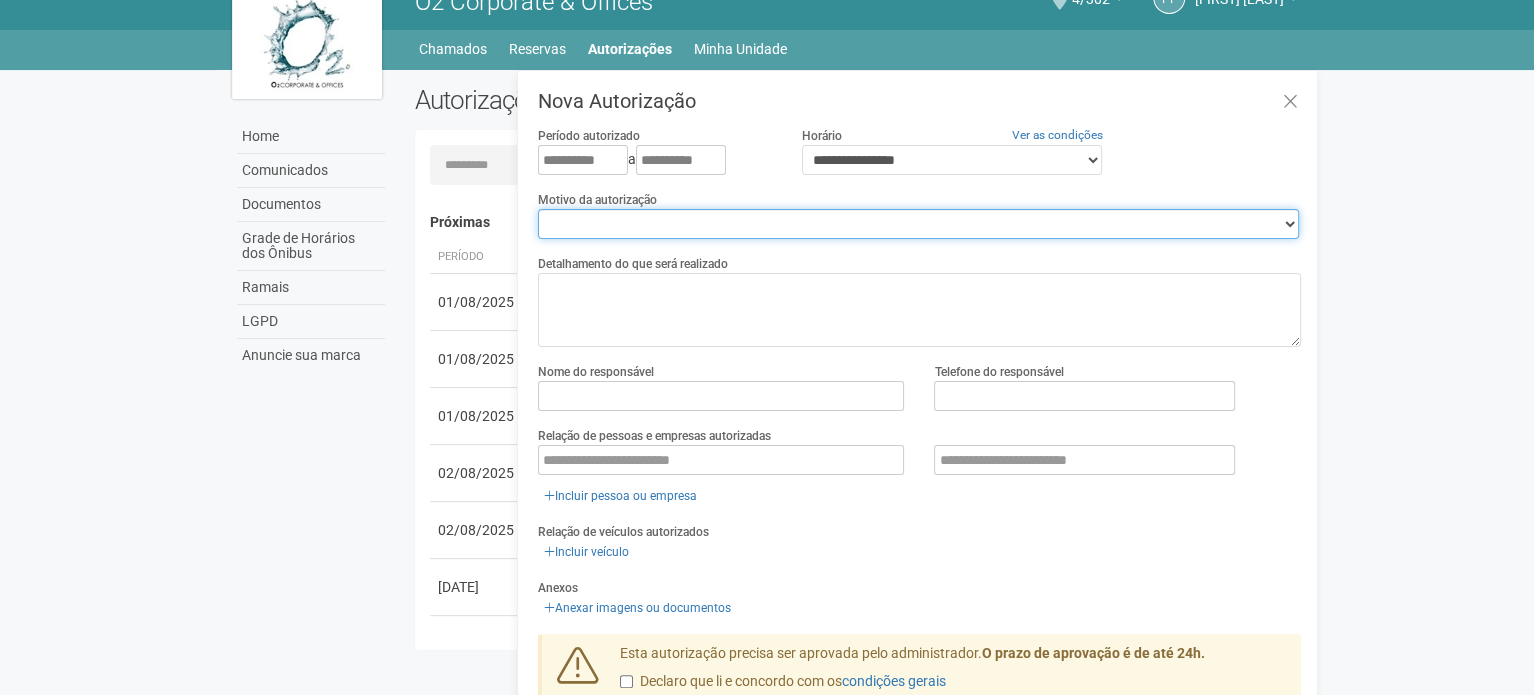 click on "**********" at bounding box center [918, 224] 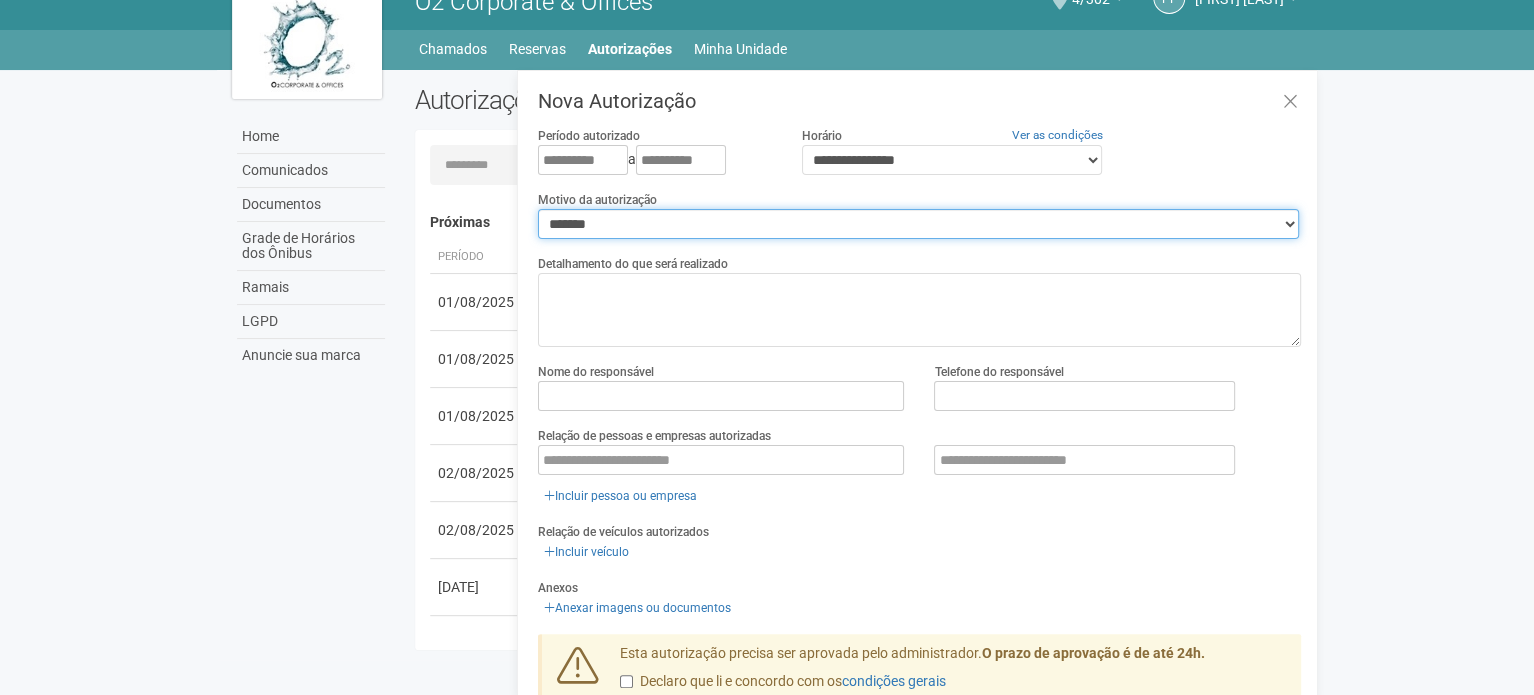 click on "**********" at bounding box center (918, 224) 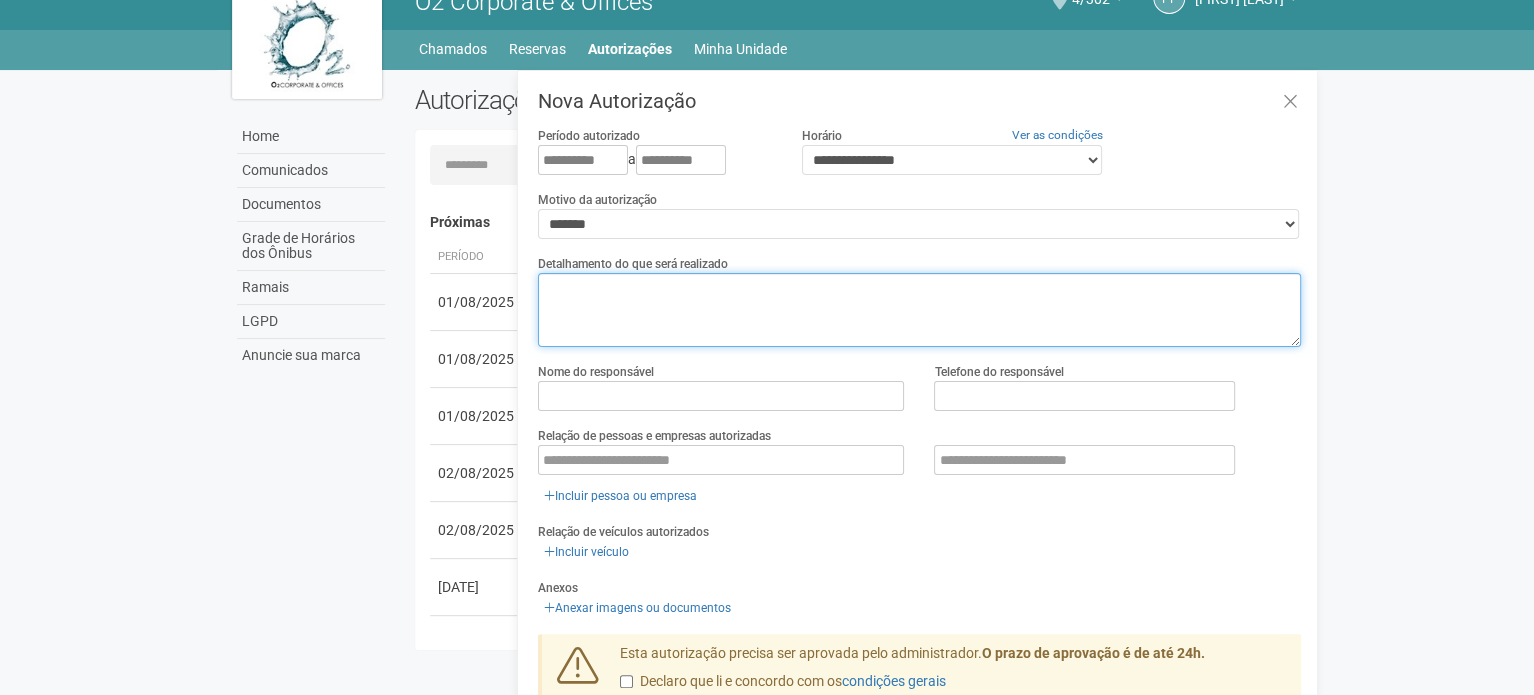 click at bounding box center [919, 310] 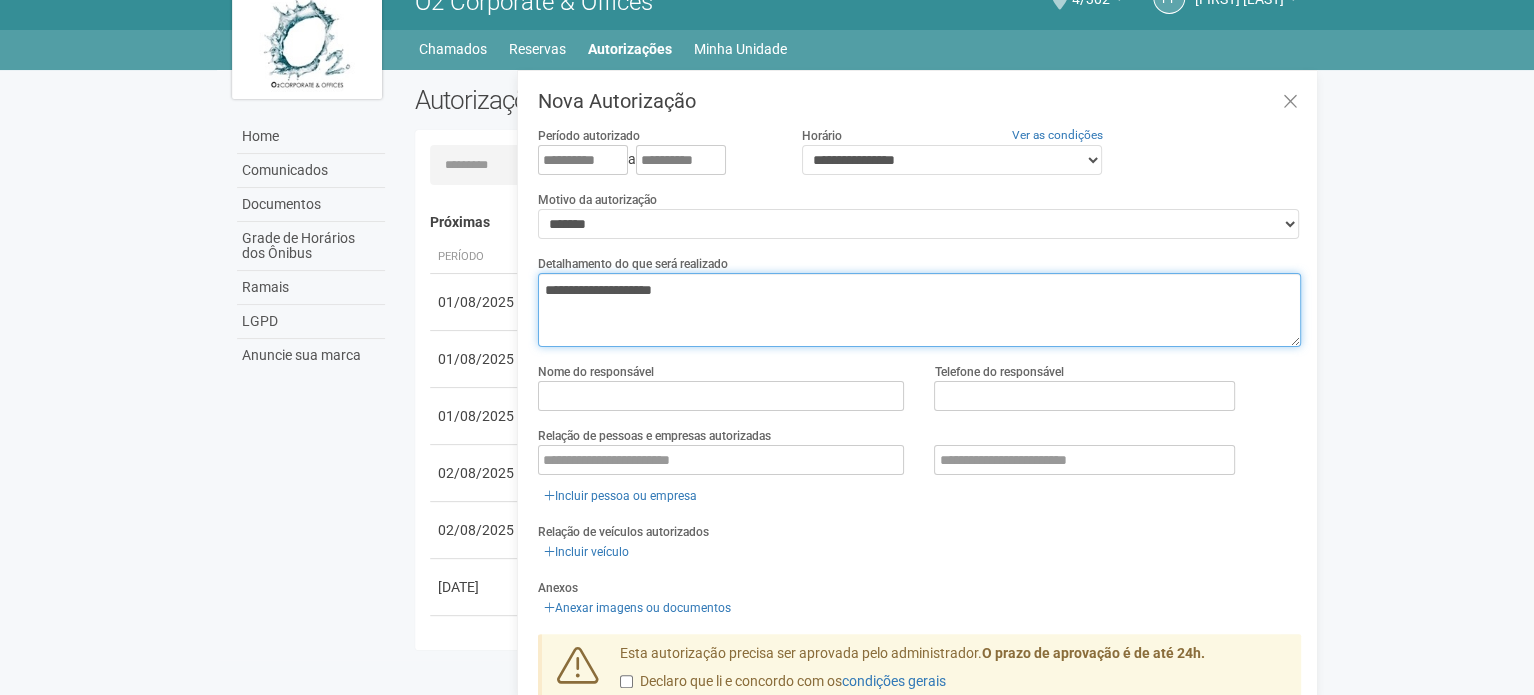 type on "**********" 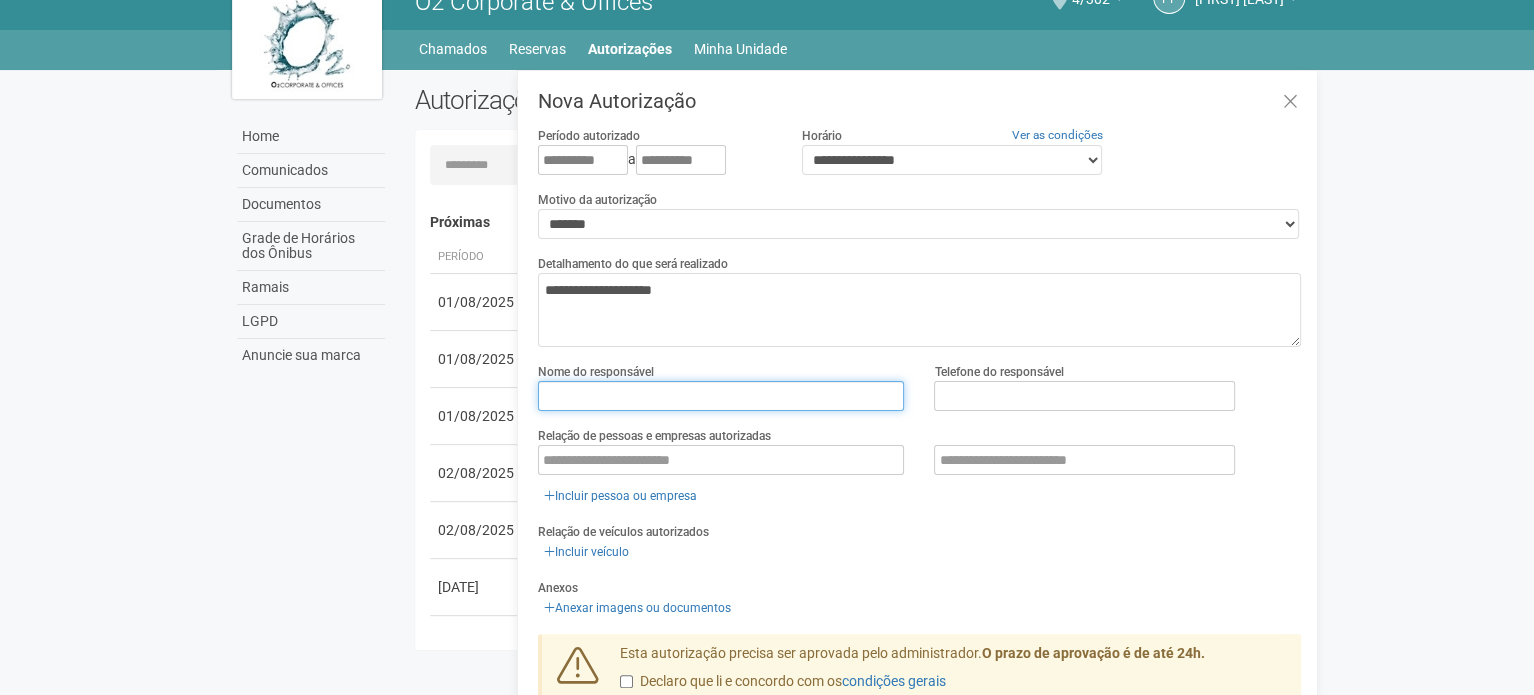 click at bounding box center [721, 396] 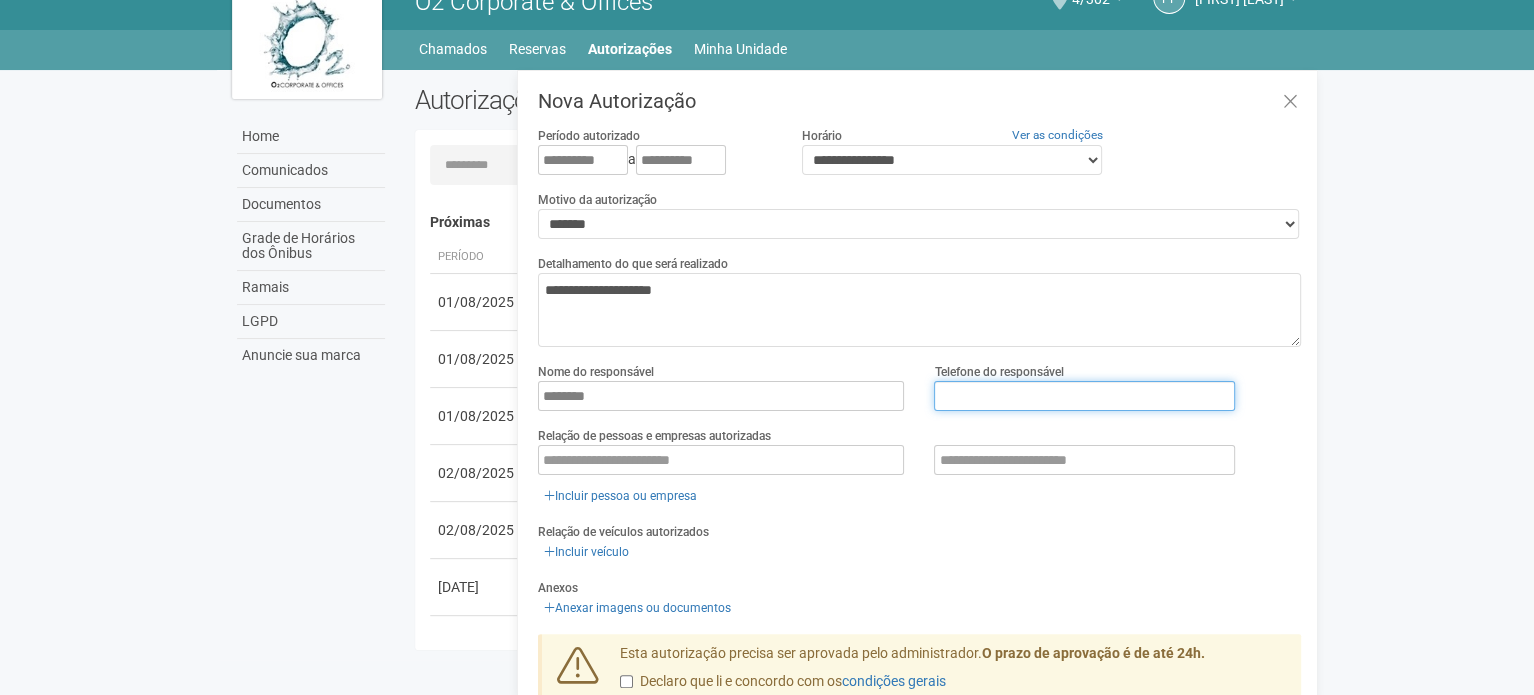 click at bounding box center (1084, 396) 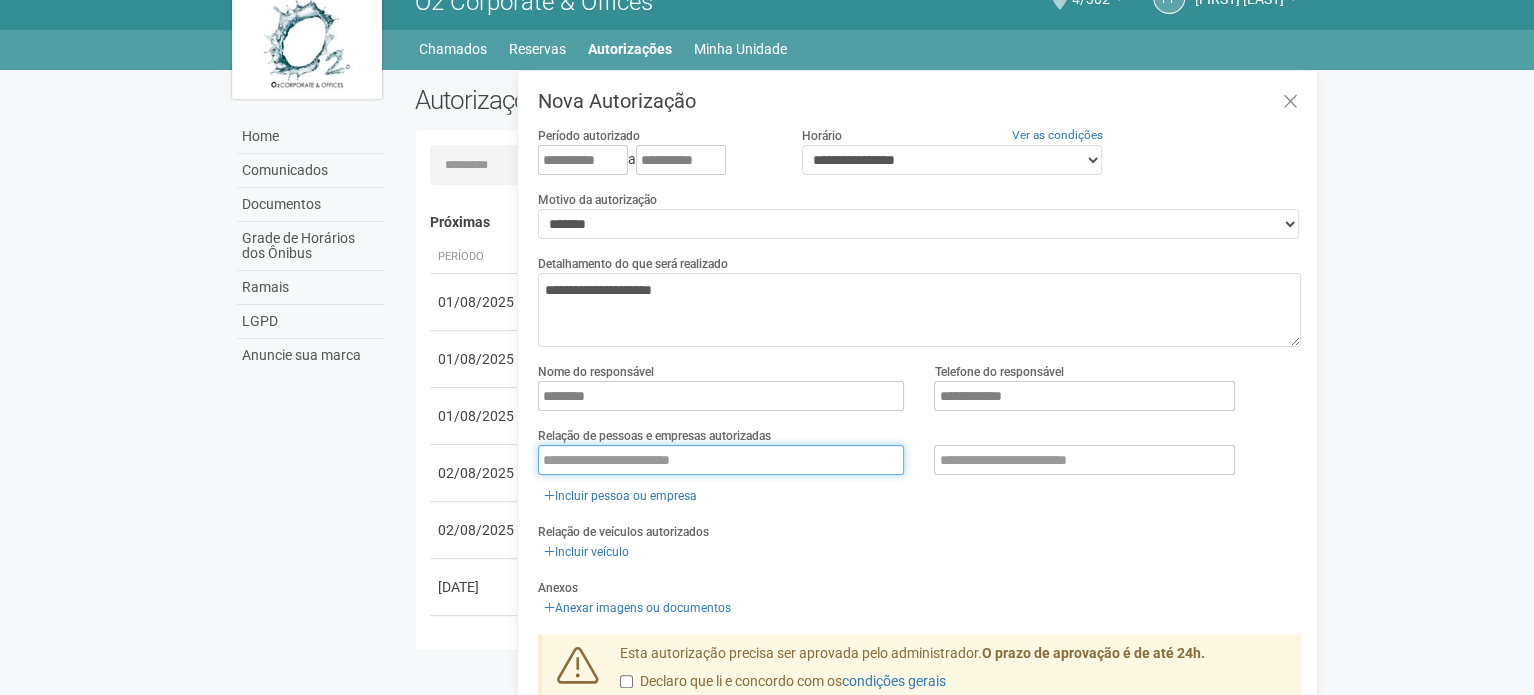 click at bounding box center [721, 460] 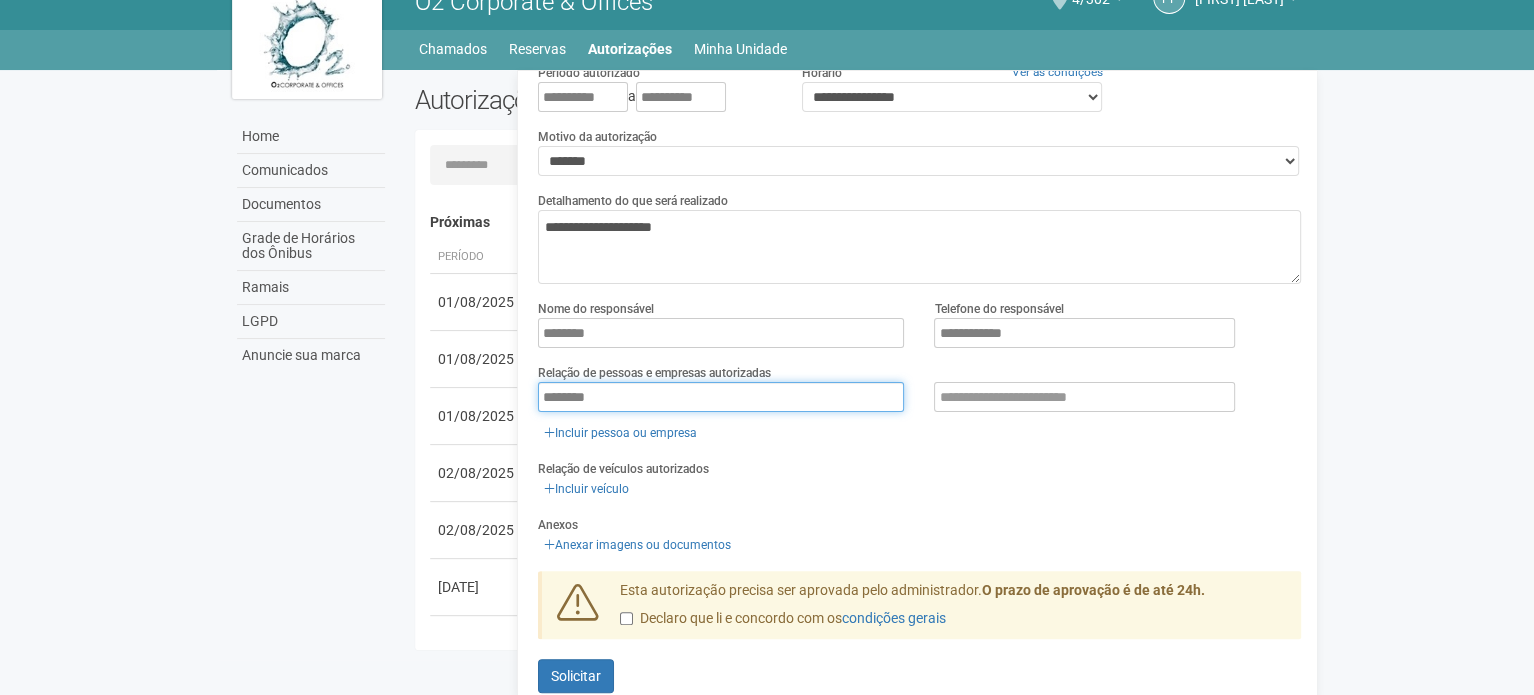 scroll, scrollTop: 90, scrollLeft: 0, axis: vertical 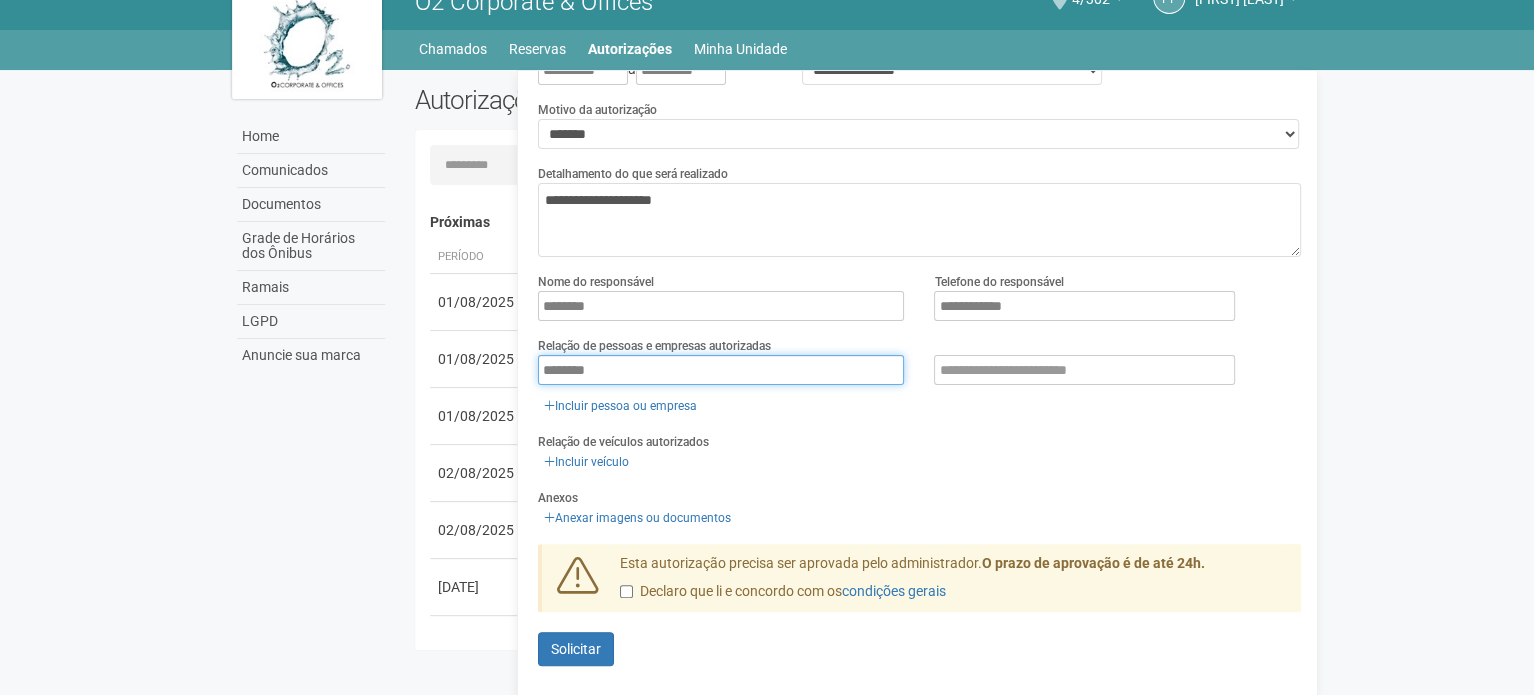 type on "********" 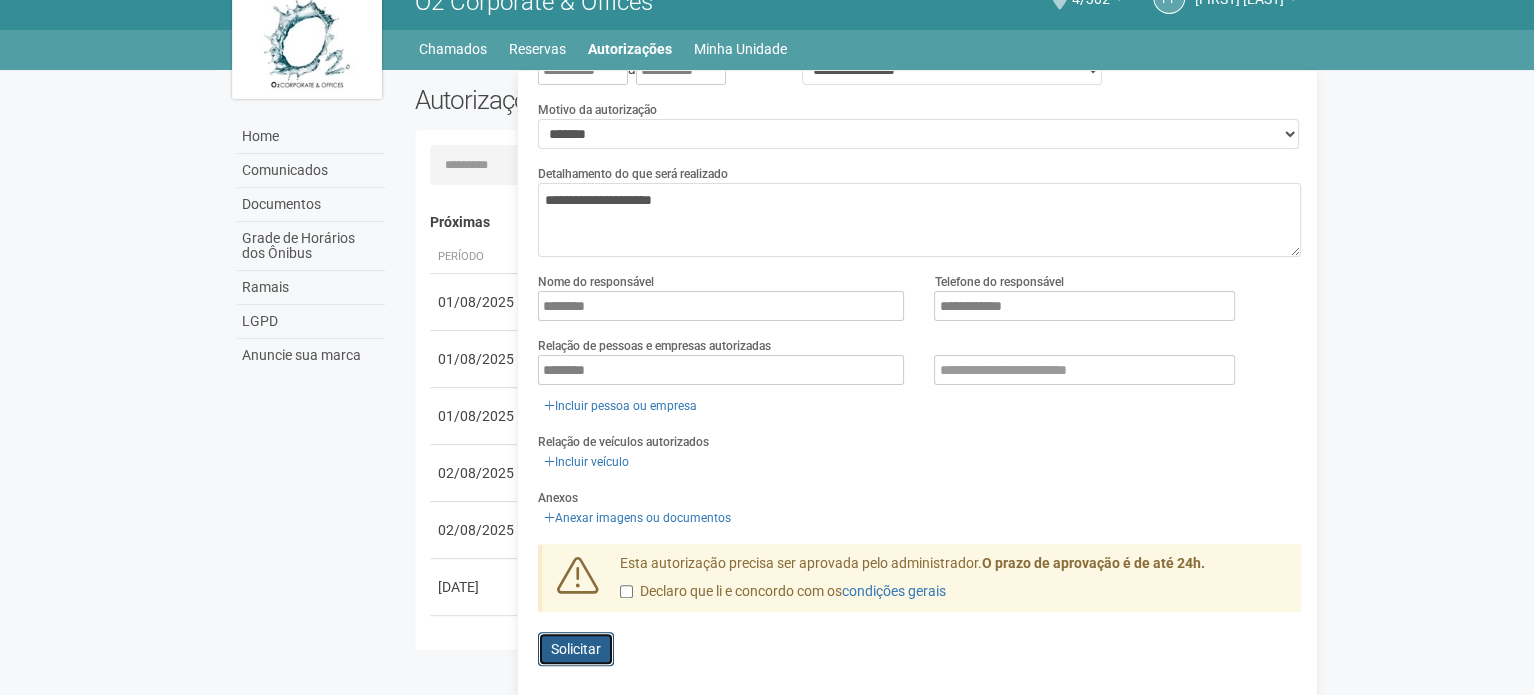 click on "Solicitar" at bounding box center (576, 649) 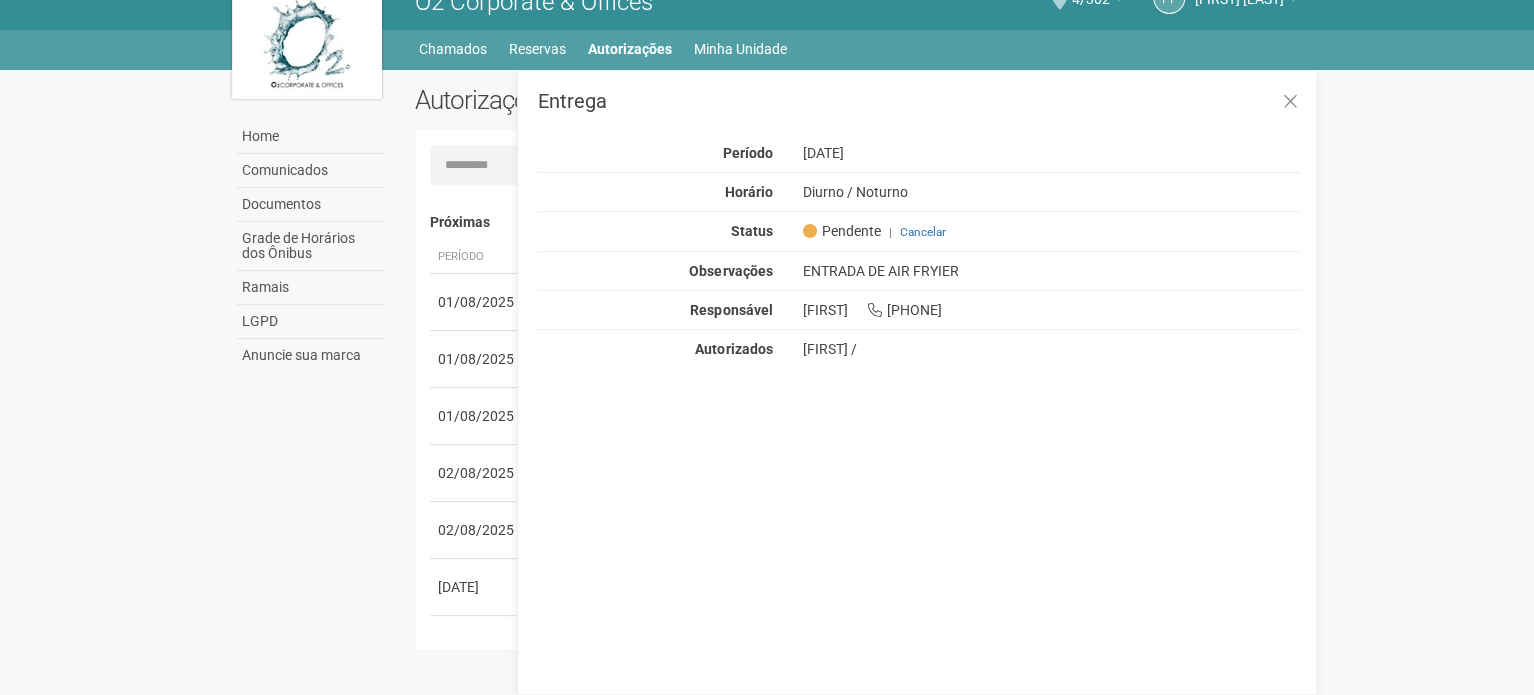 scroll, scrollTop: 0, scrollLeft: 0, axis: both 